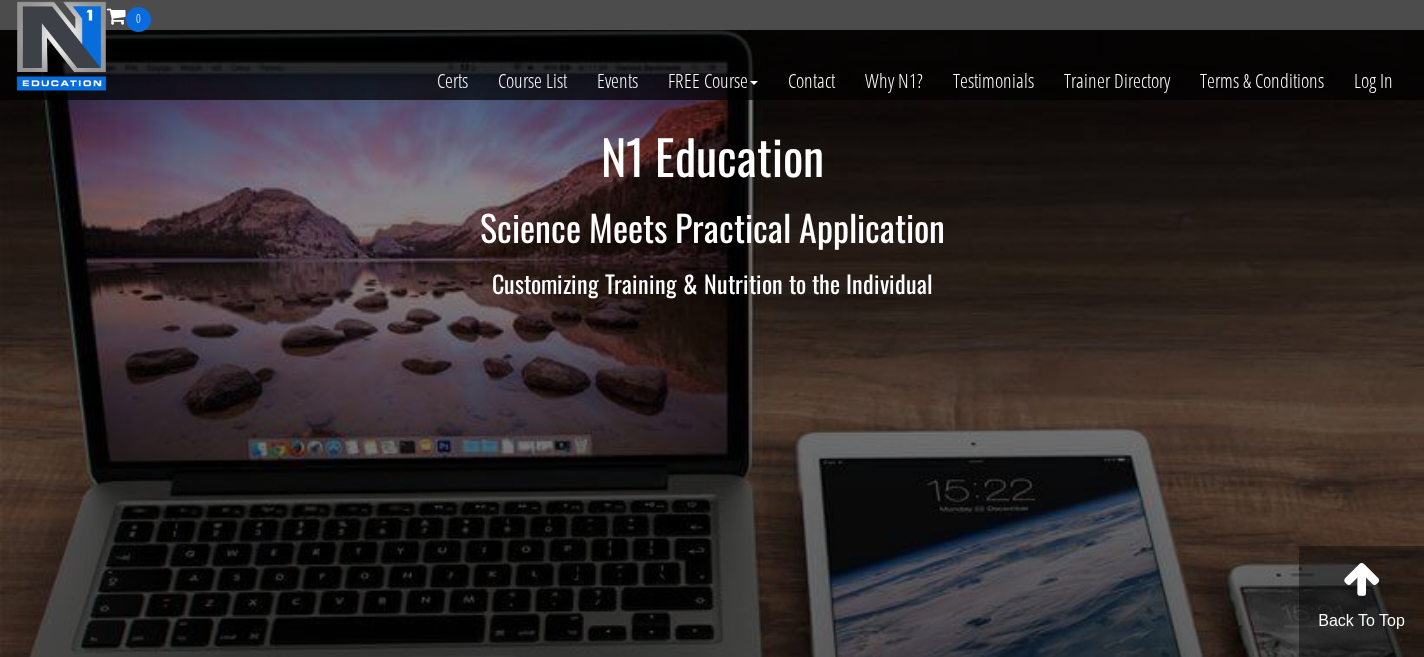 scroll, scrollTop: 0, scrollLeft: 0, axis: both 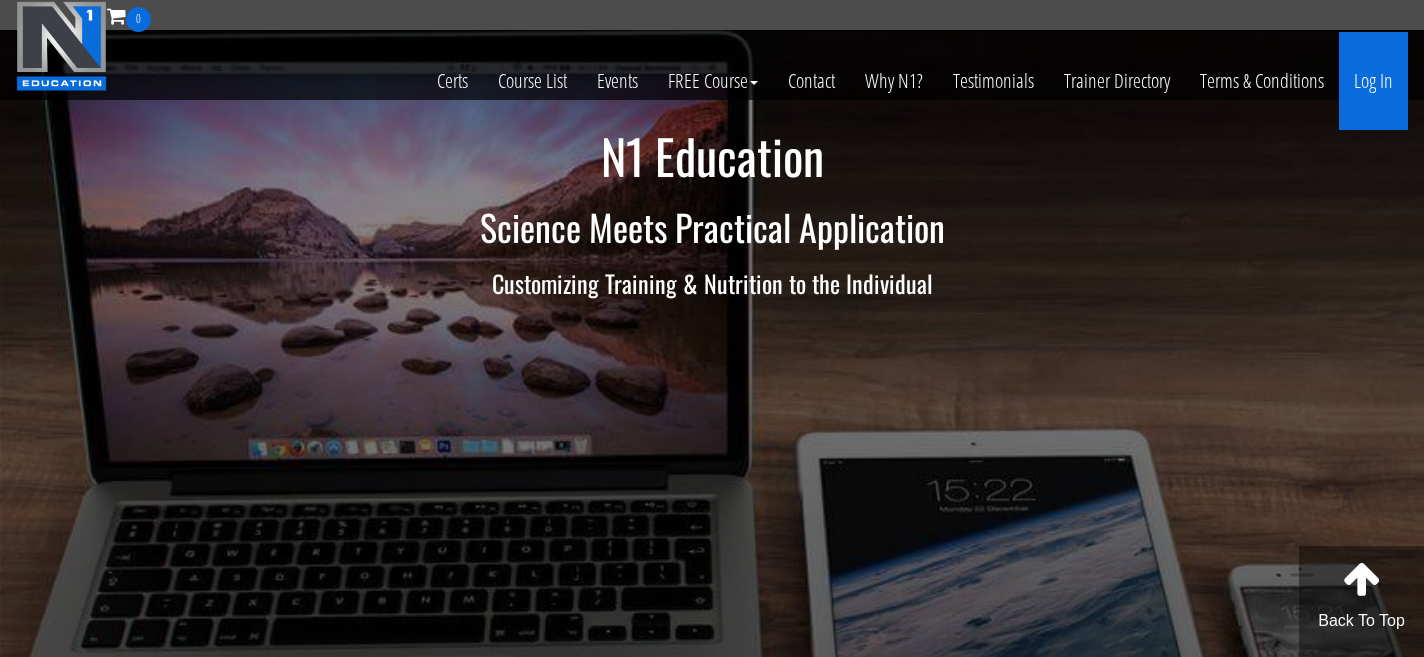 click on "Log In" at bounding box center [1373, 81] 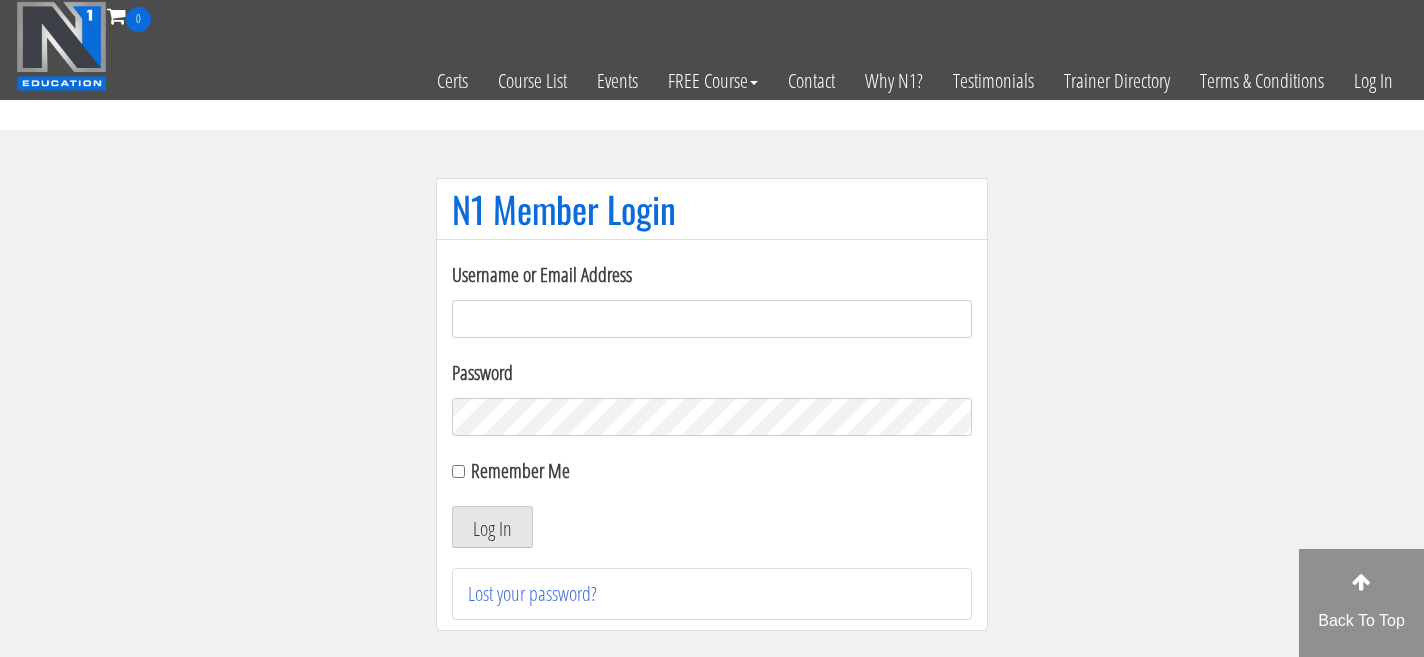 scroll, scrollTop: 0, scrollLeft: 0, axis: both 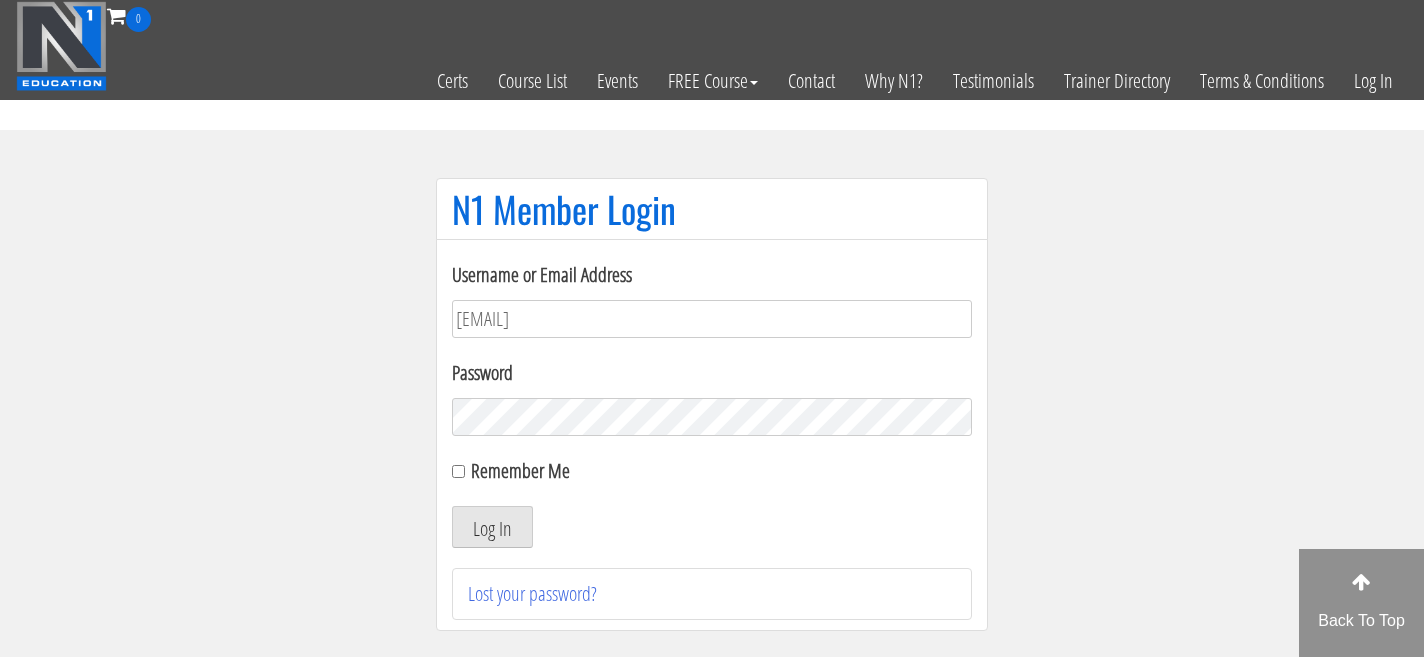 click on "Password" at bounding box center [712, 397] 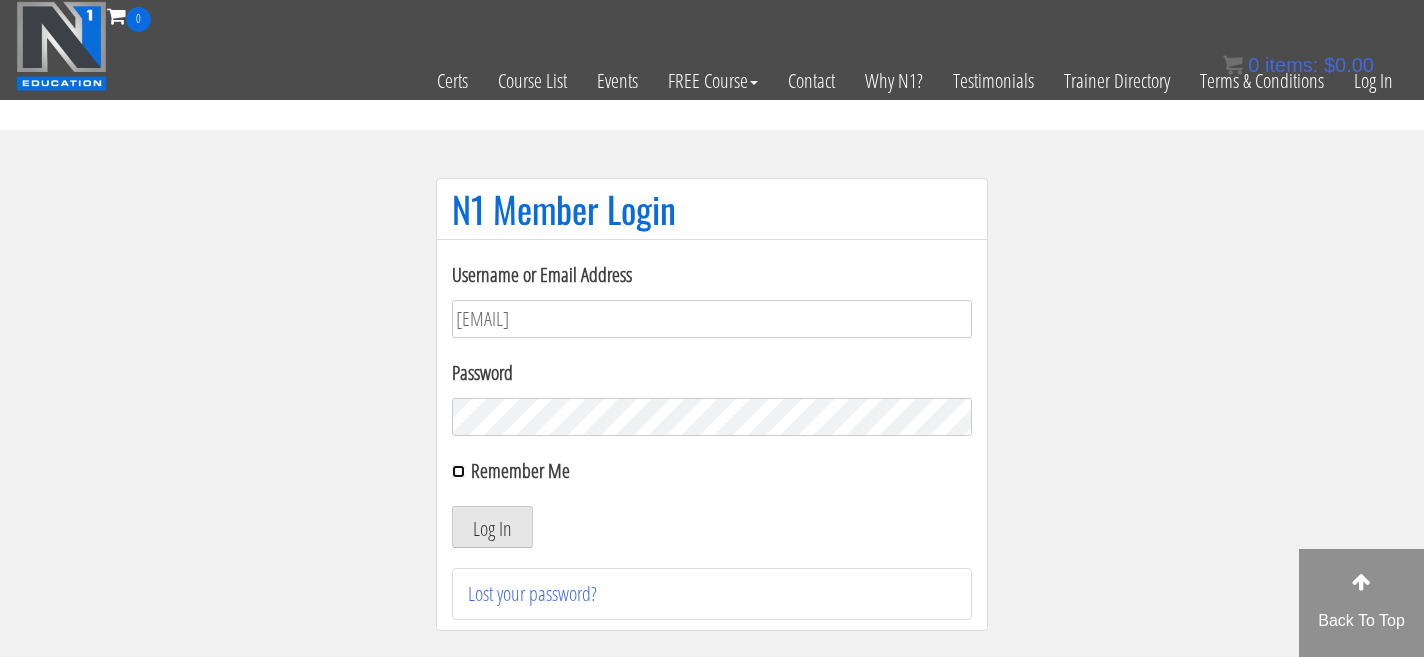 click on "Remember Me" at bounding box center (458, 471) 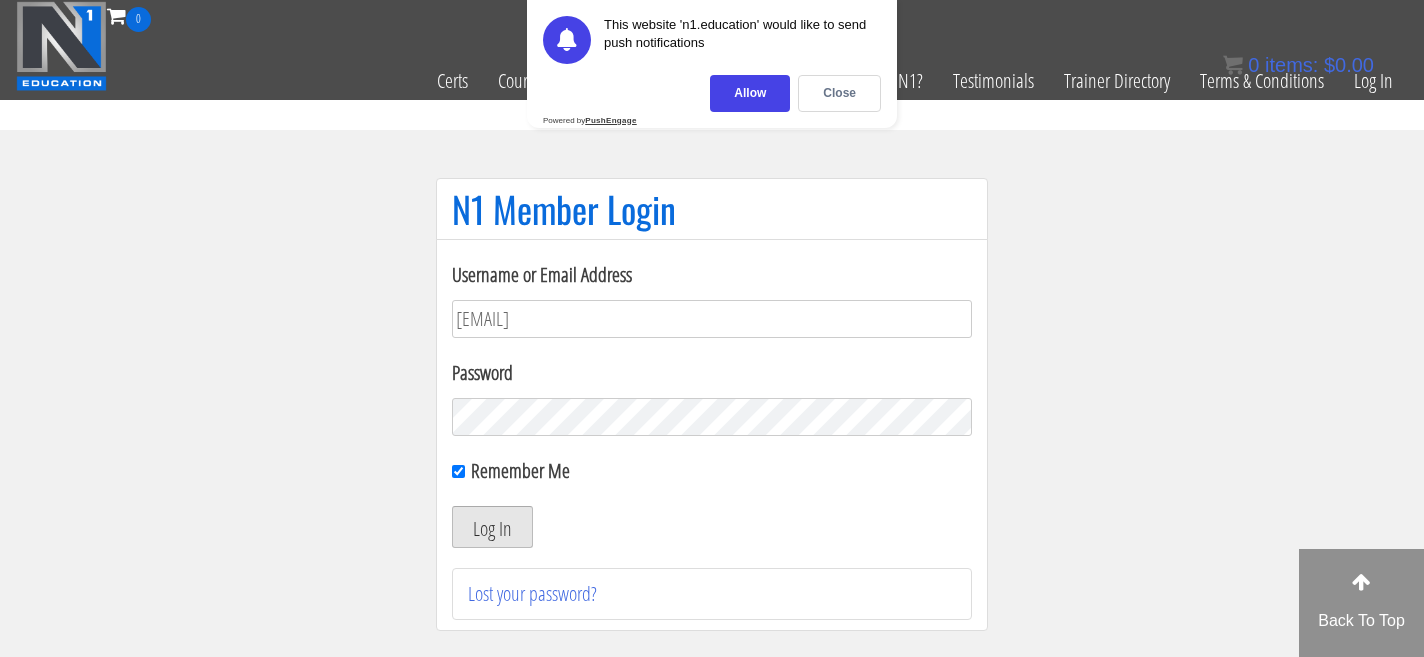 click on "Log In" at bounding box center (492, 527) 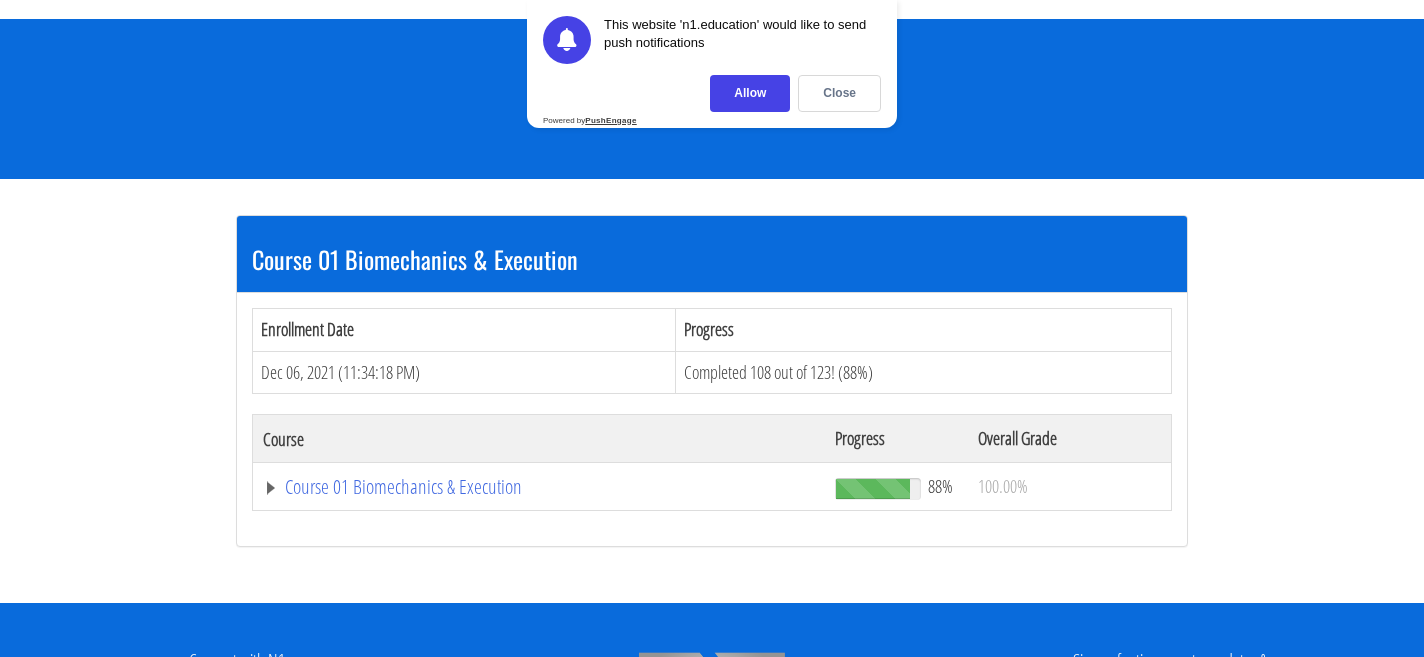 scroll, scrollTop: 209, scrollLeft: 0, axis: vertical 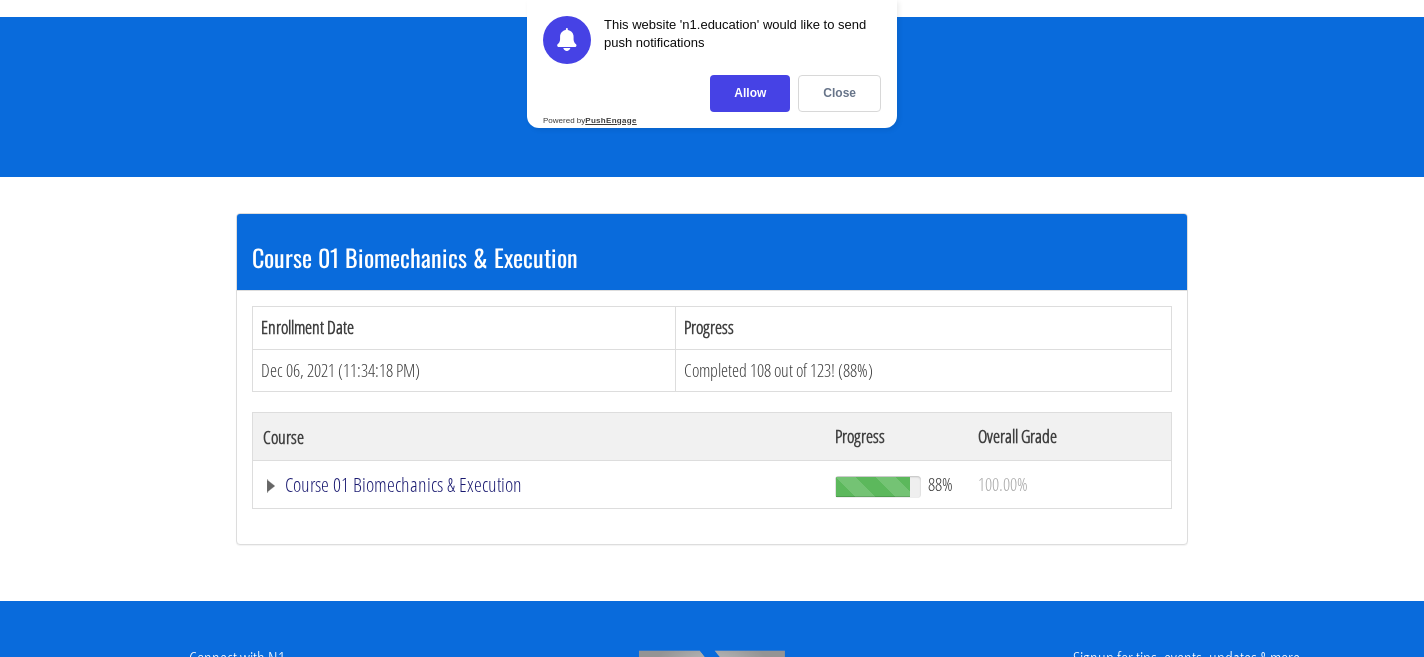 click on "Course 01 Biomechanics & Execution" at bounding box center [539, 485] 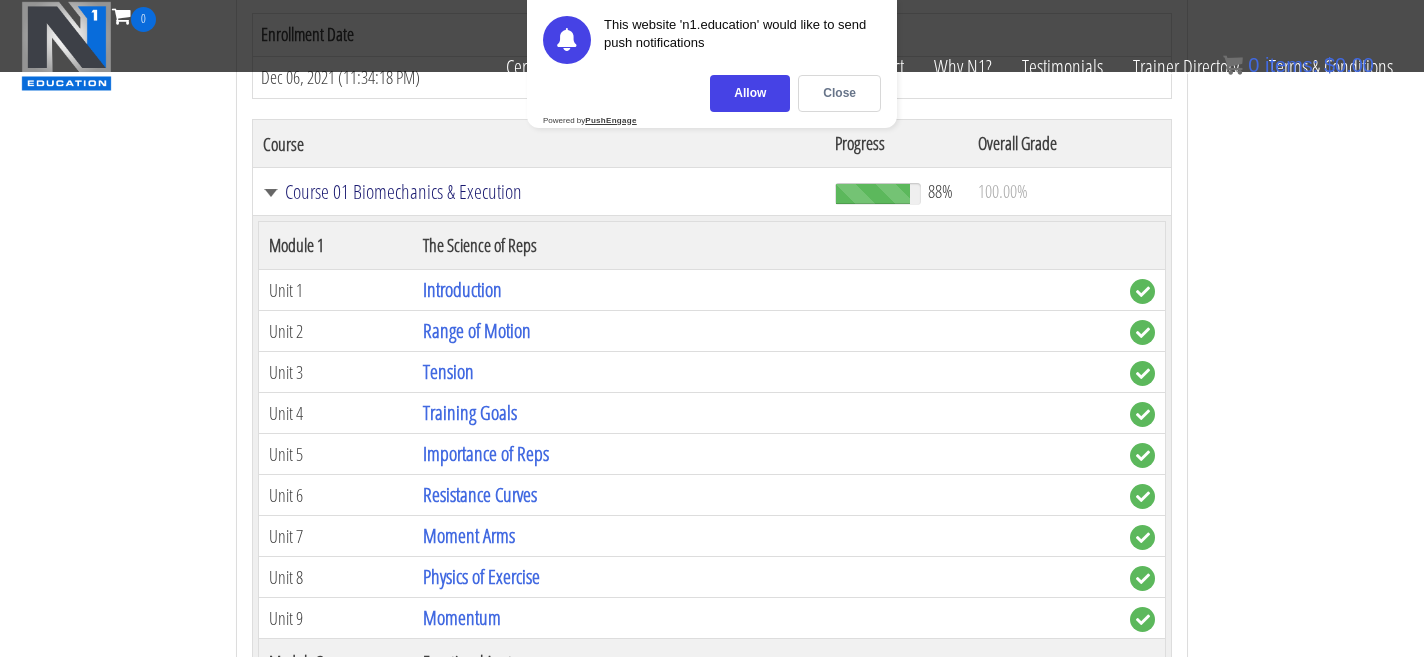scroll, scrollTop: 400, scrollLeft: 0, axis: vertical 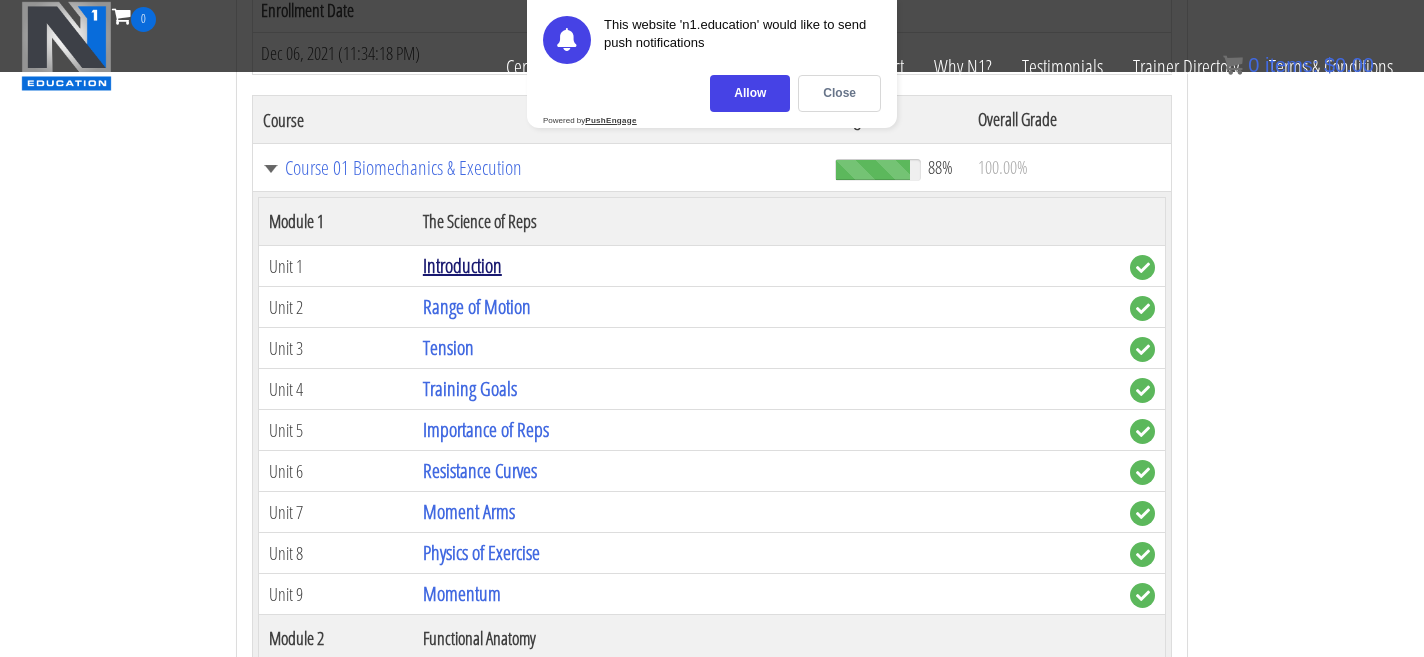 click on "Introduction" at bounding box center [462, 265] 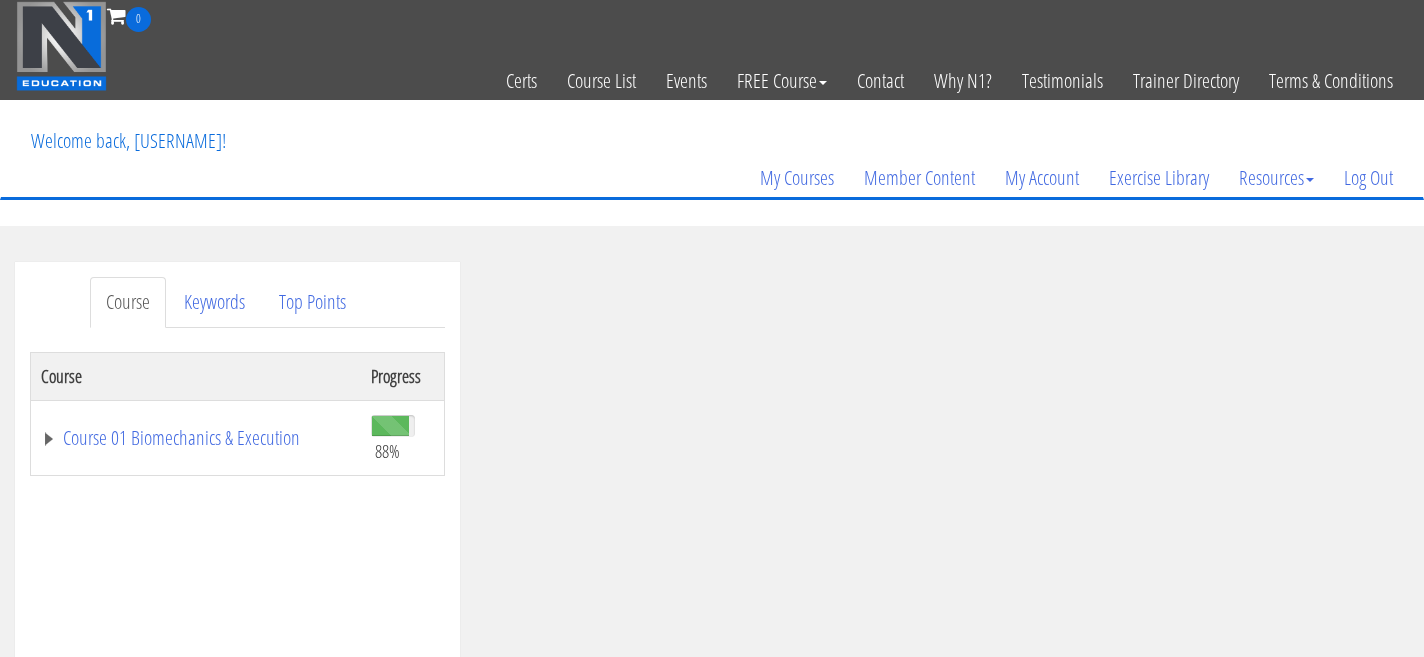 scroll, scrollTop: 0, scrollLeft: 0, axis: both 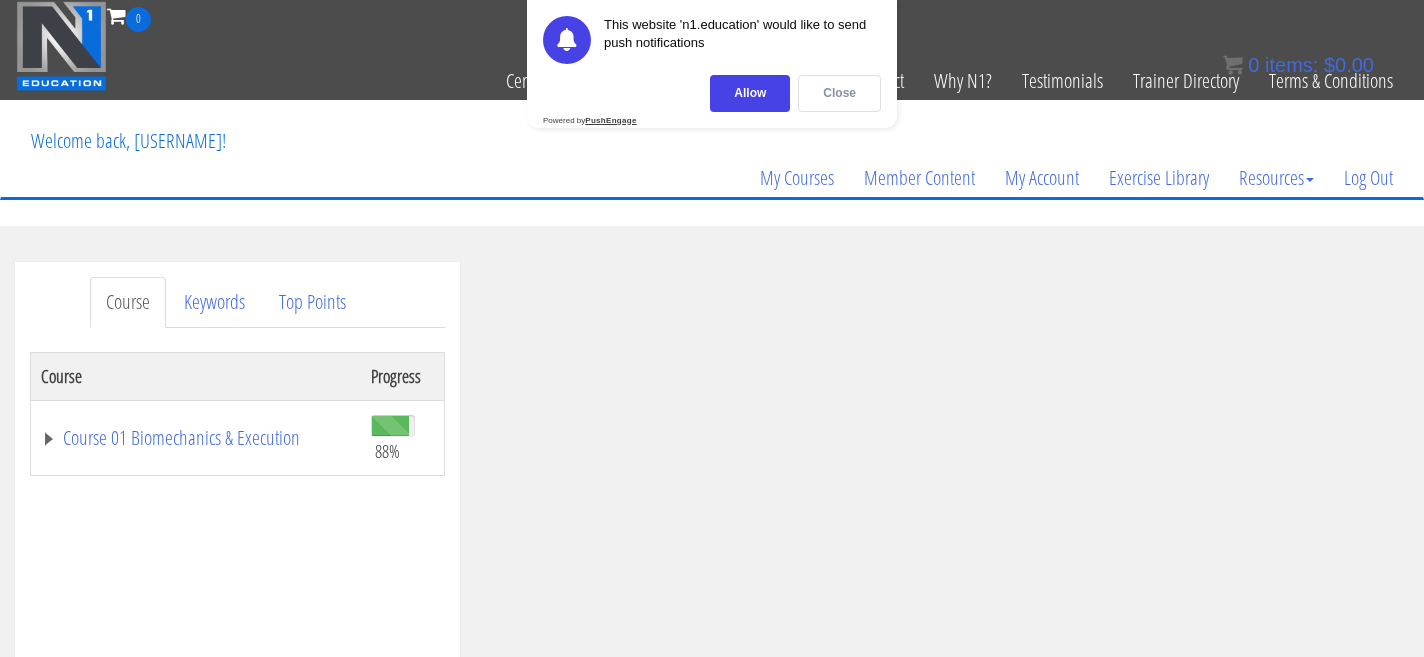 click on "Close" at bounding box center (839, 93) 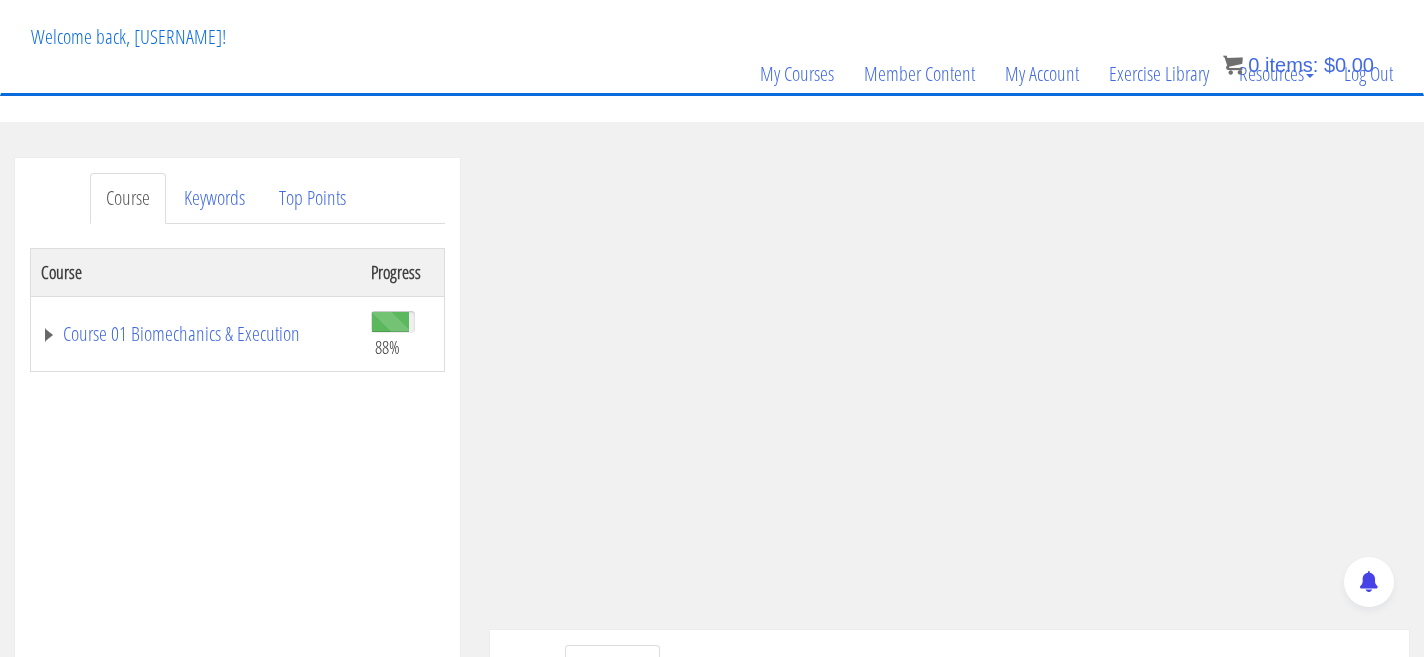 scroll, scrollTop: 158, scrollLeft: 0, axis: vertical 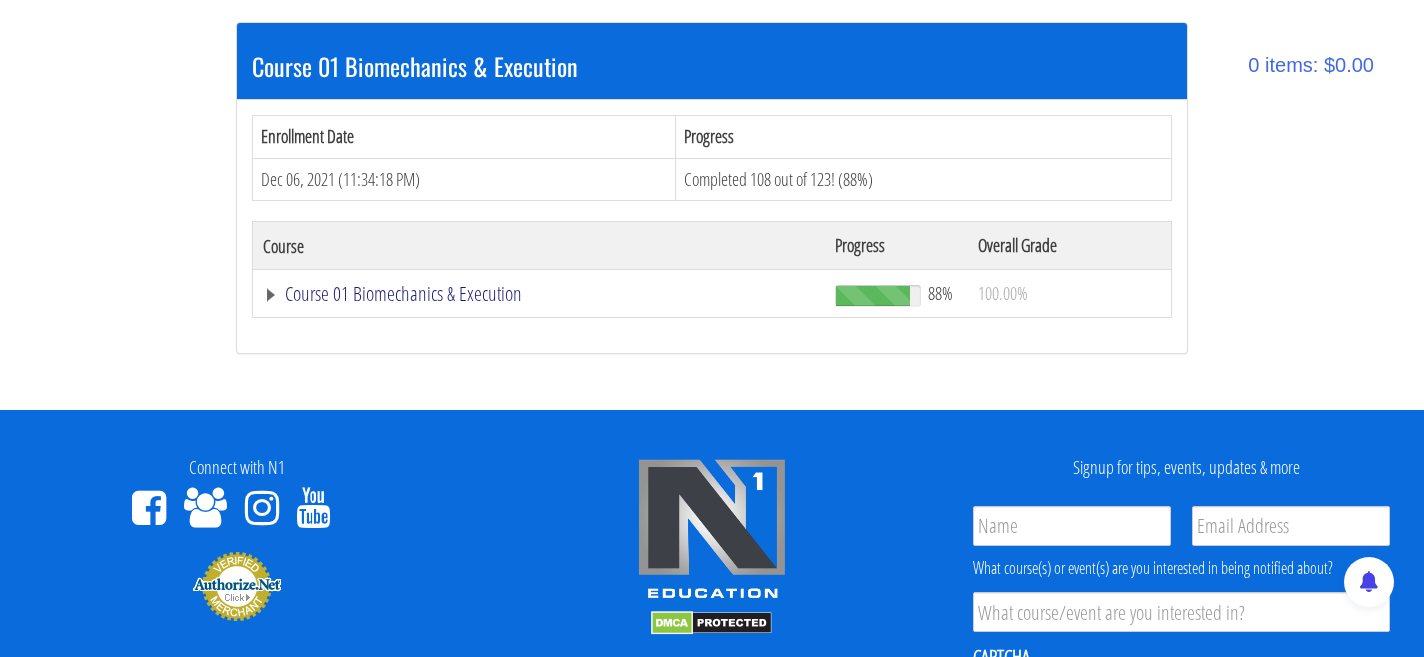 click on "Course 01 Biomechanics & Execution" at bounding box center (539, 294) 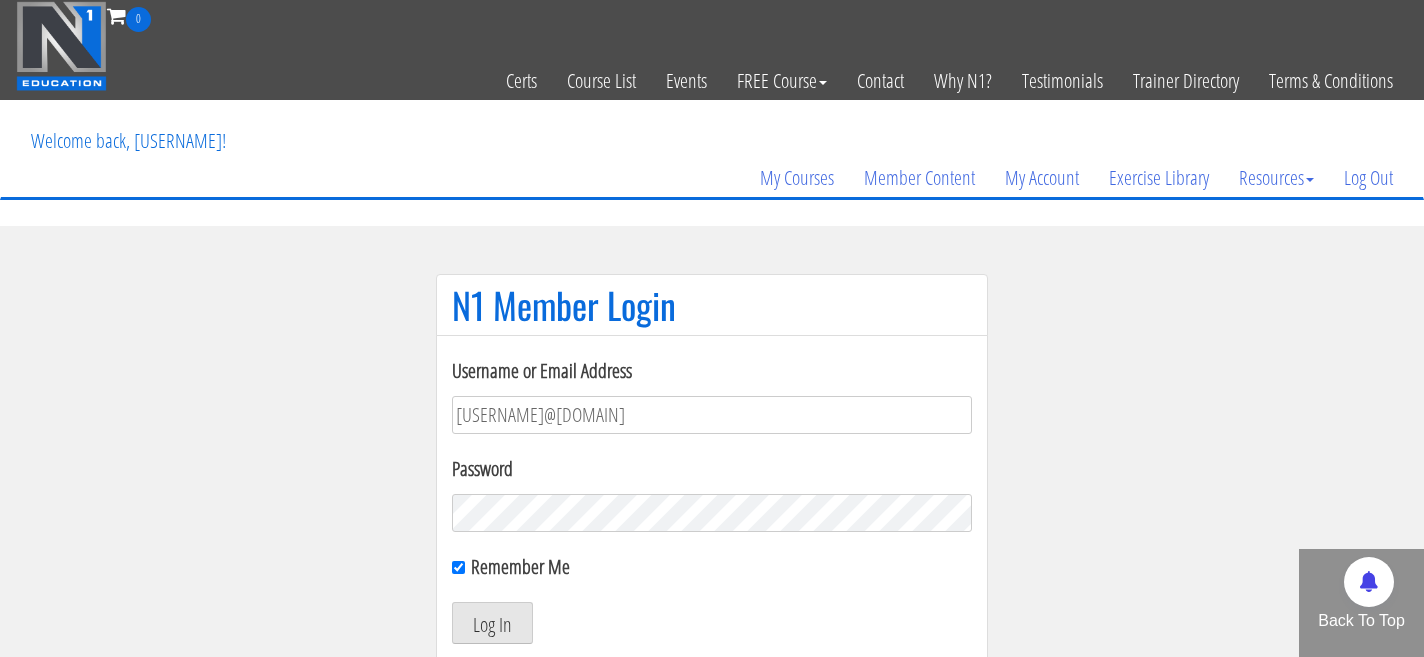 scroll, scrollTop: 0, scrollLeft: 0, axis: both 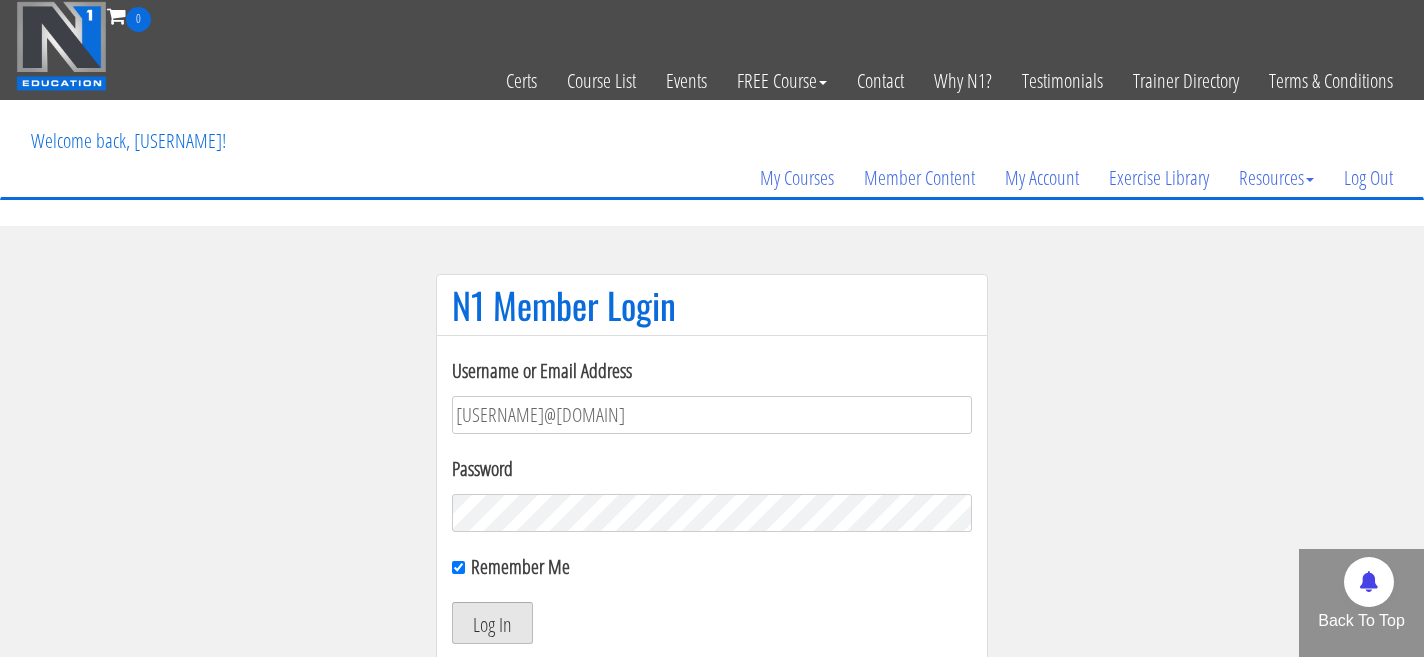 click on "Log In" at bounding box center [492, 623] 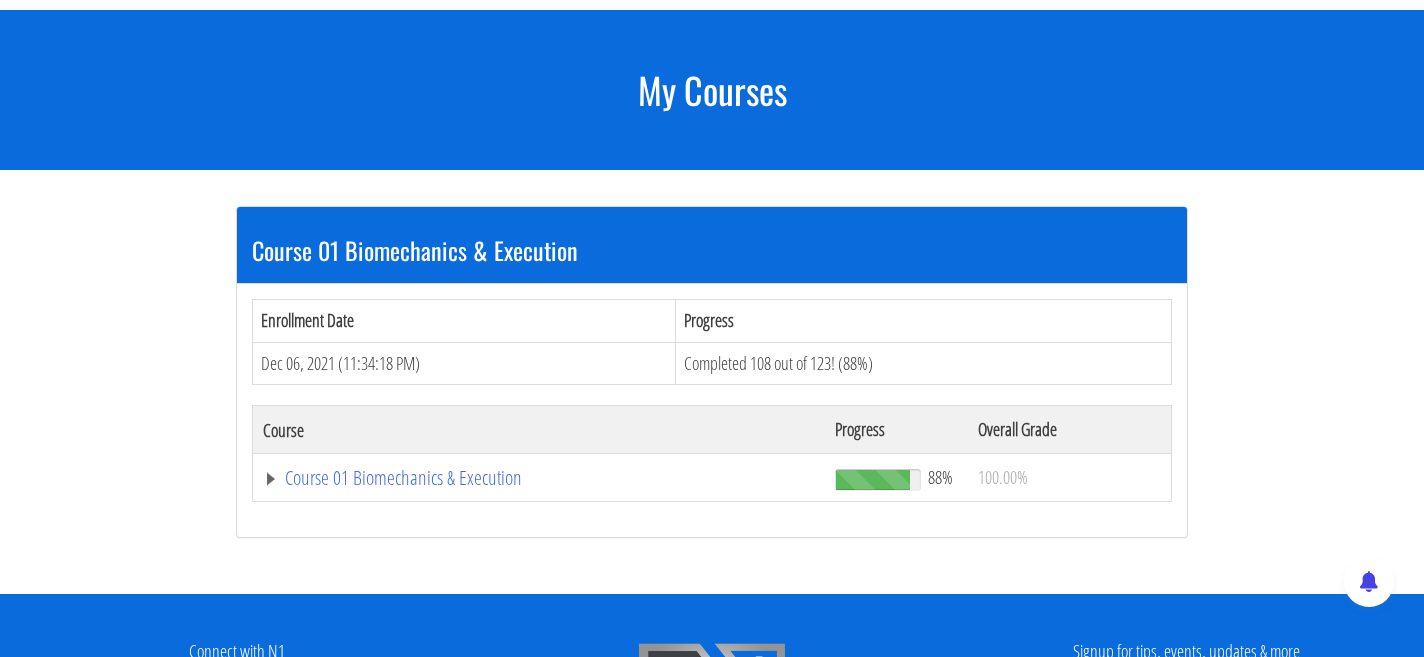 scroll, scrollTop: 221, scrollLeft: 0, axis: vertical 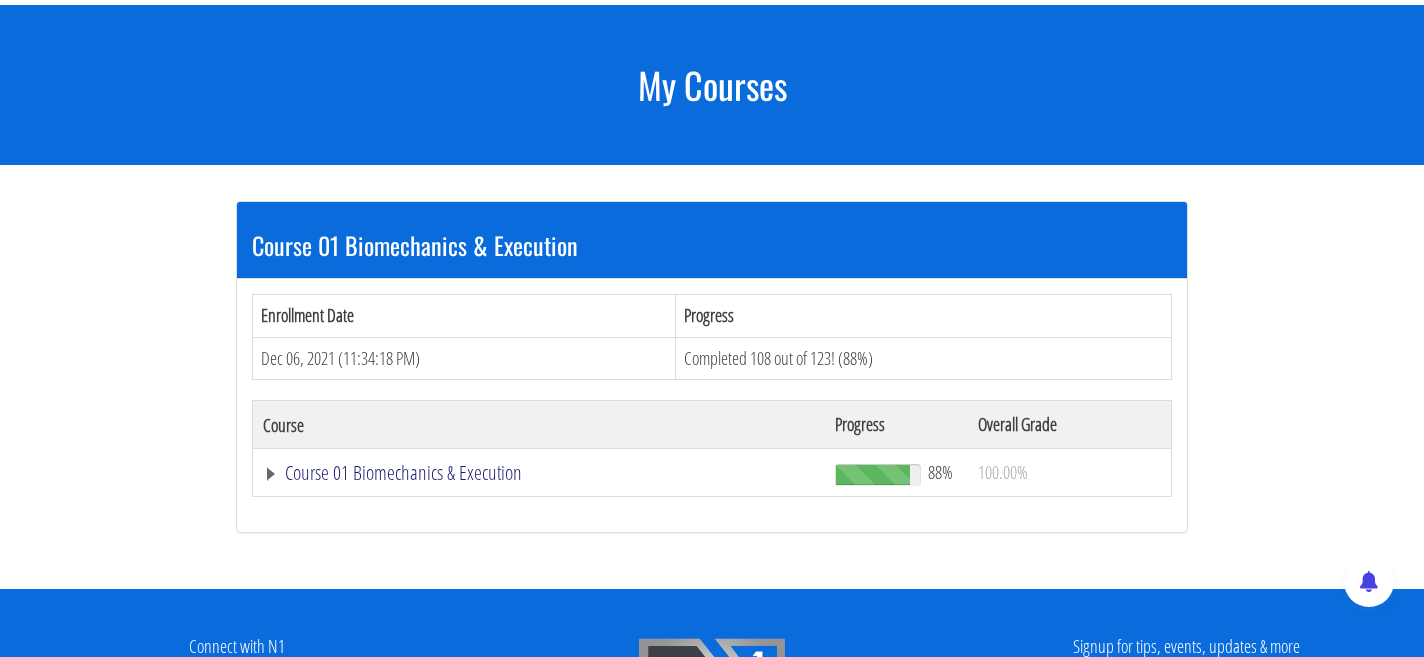 click on "Course 01 Biomechanics & Execution" at bounding box center (539, 473) 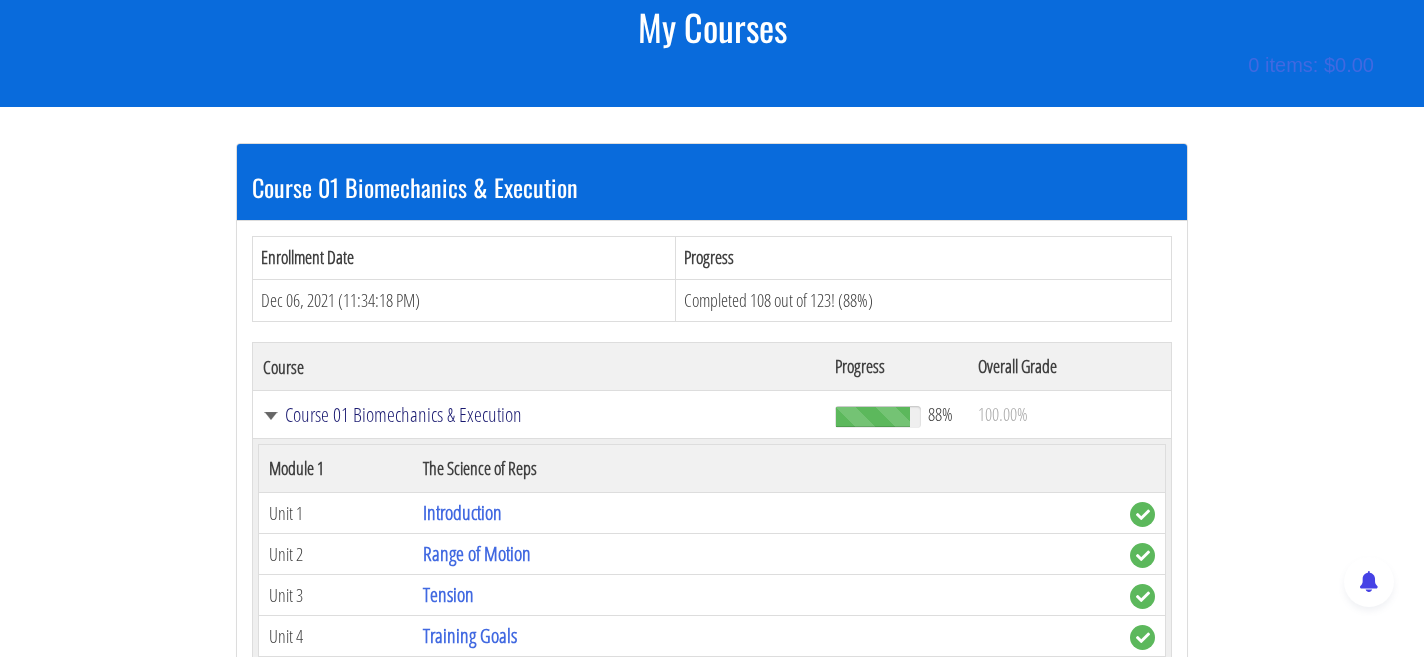 scroll, scrollTop: 304, scrollLeft: 0, axis: vertical 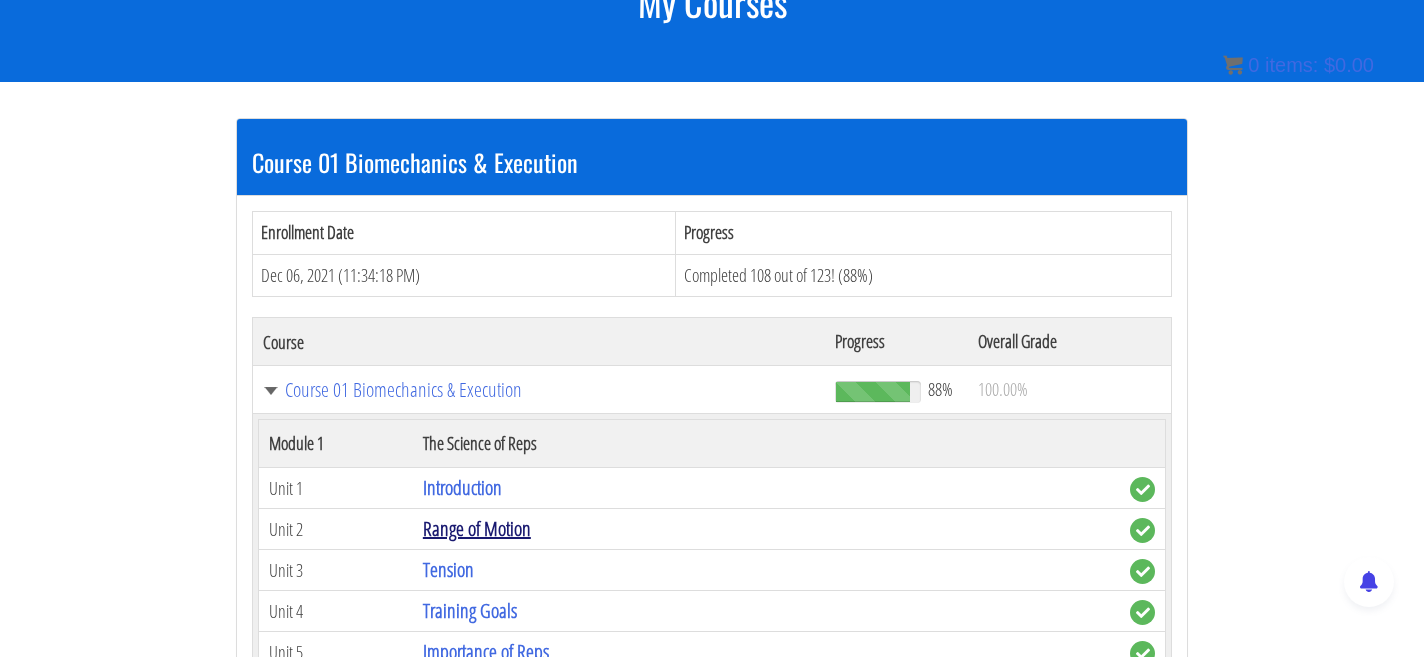 click on "Range of Motion" at bounding box center (477, 528) 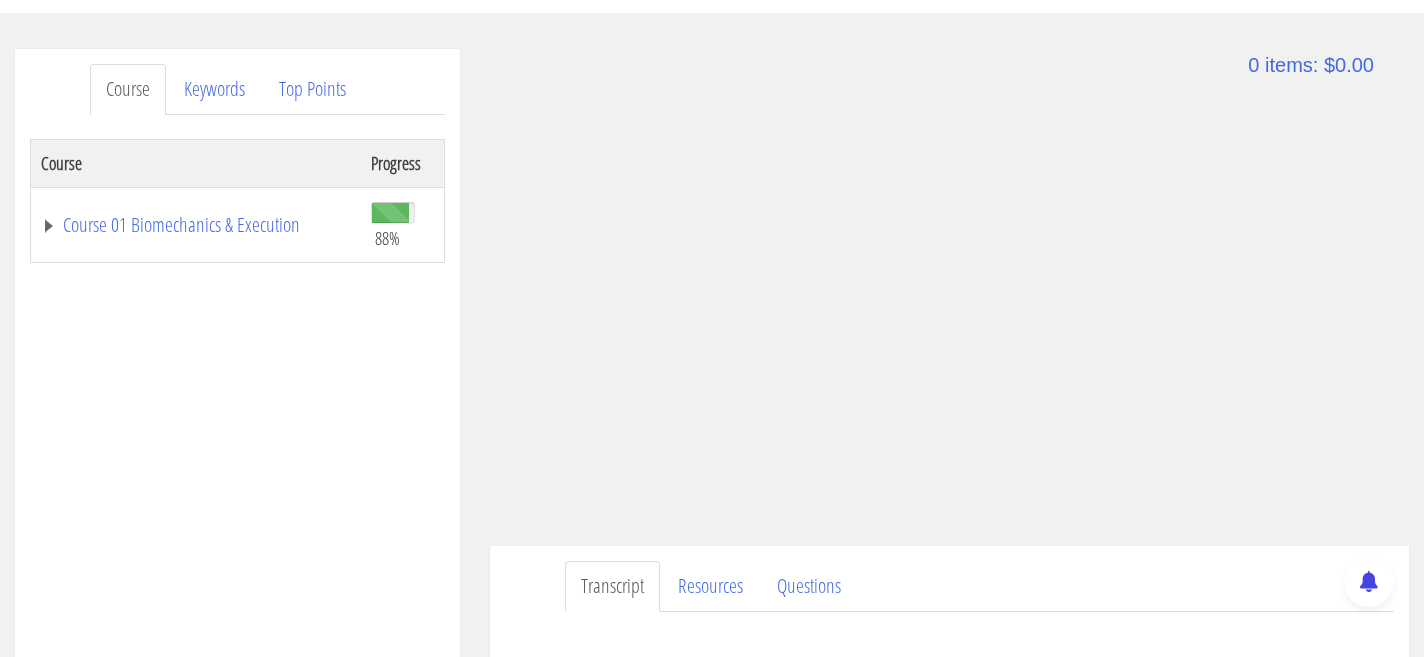 scroll, scrollTop: 209, scrollLeft: 0, axis: vertical 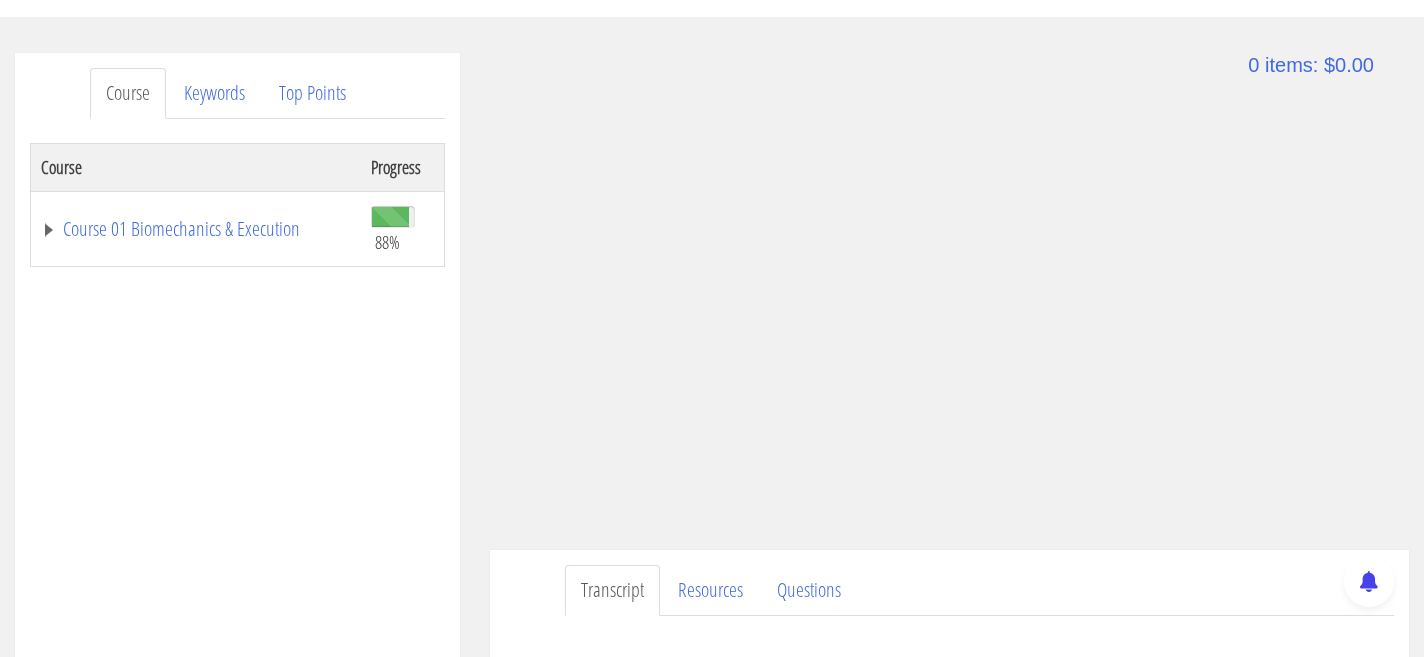 click on "Course" at bounding box center [128, 93] 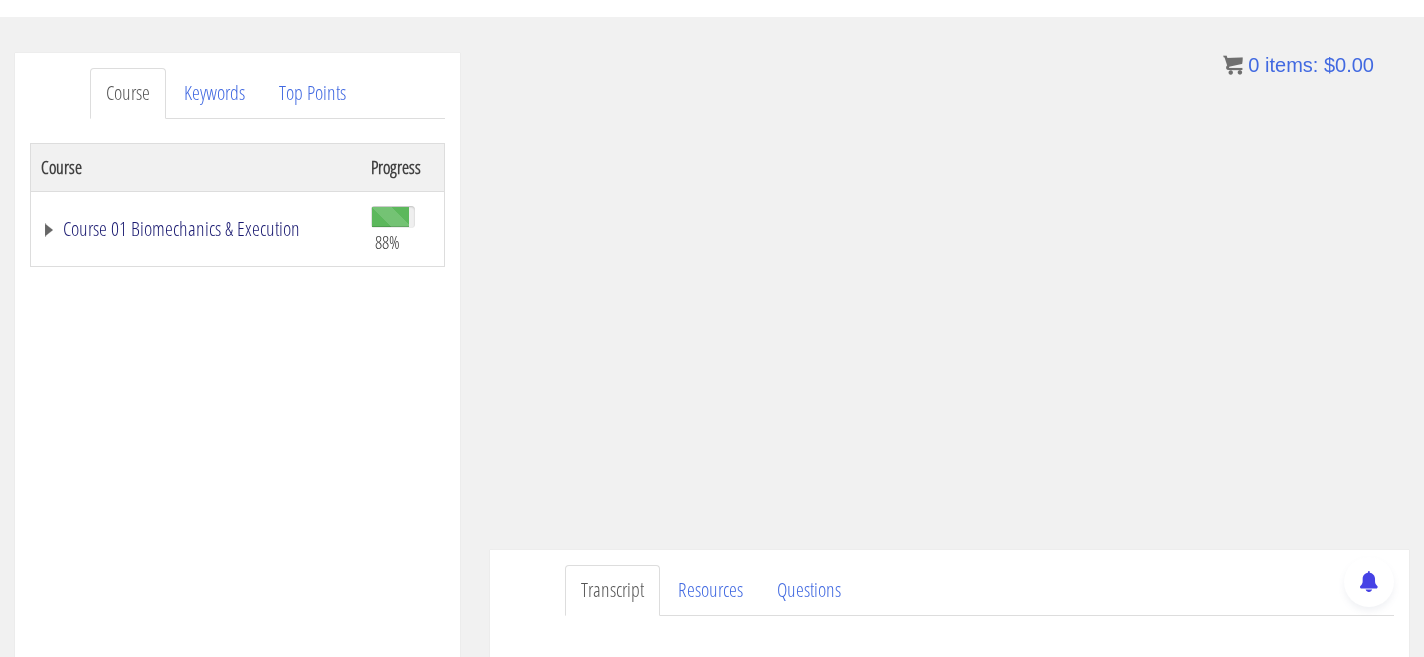 click on "Course 01 Biomechanics & Execution" at bounding box center (196, 229) 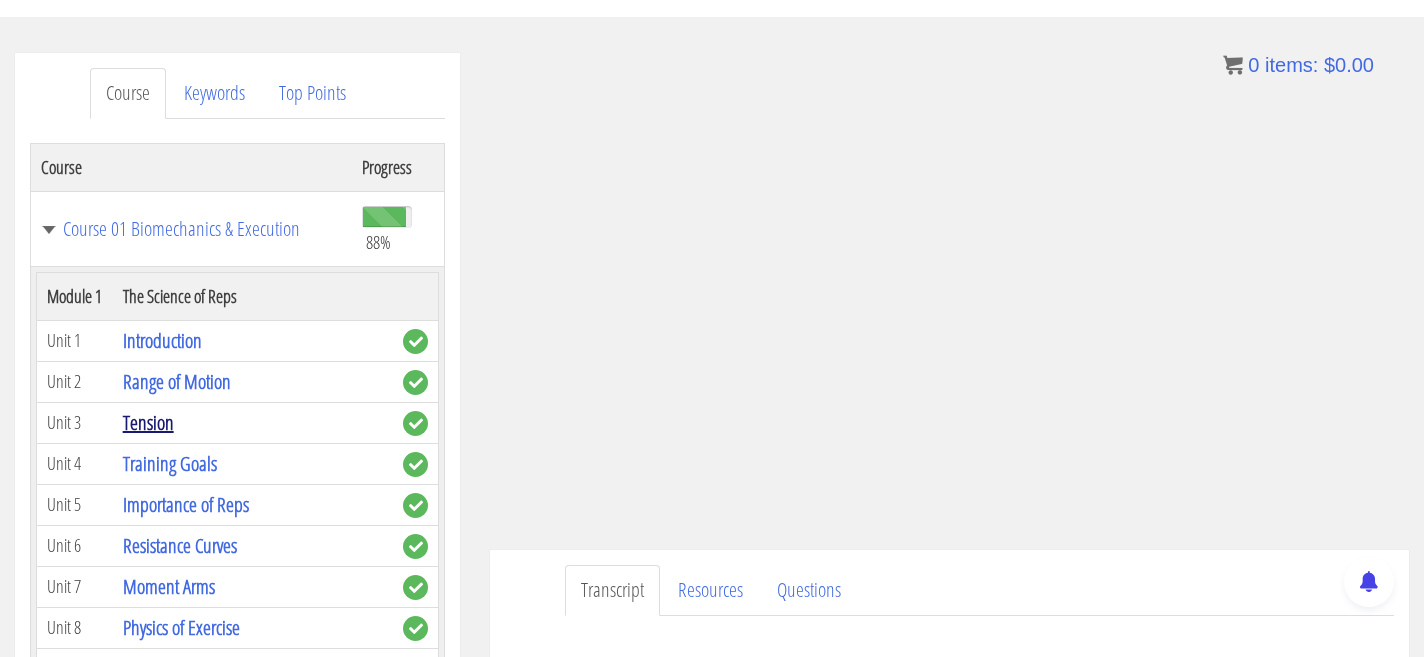 click on "Tension" at bounding box center [148, 422] 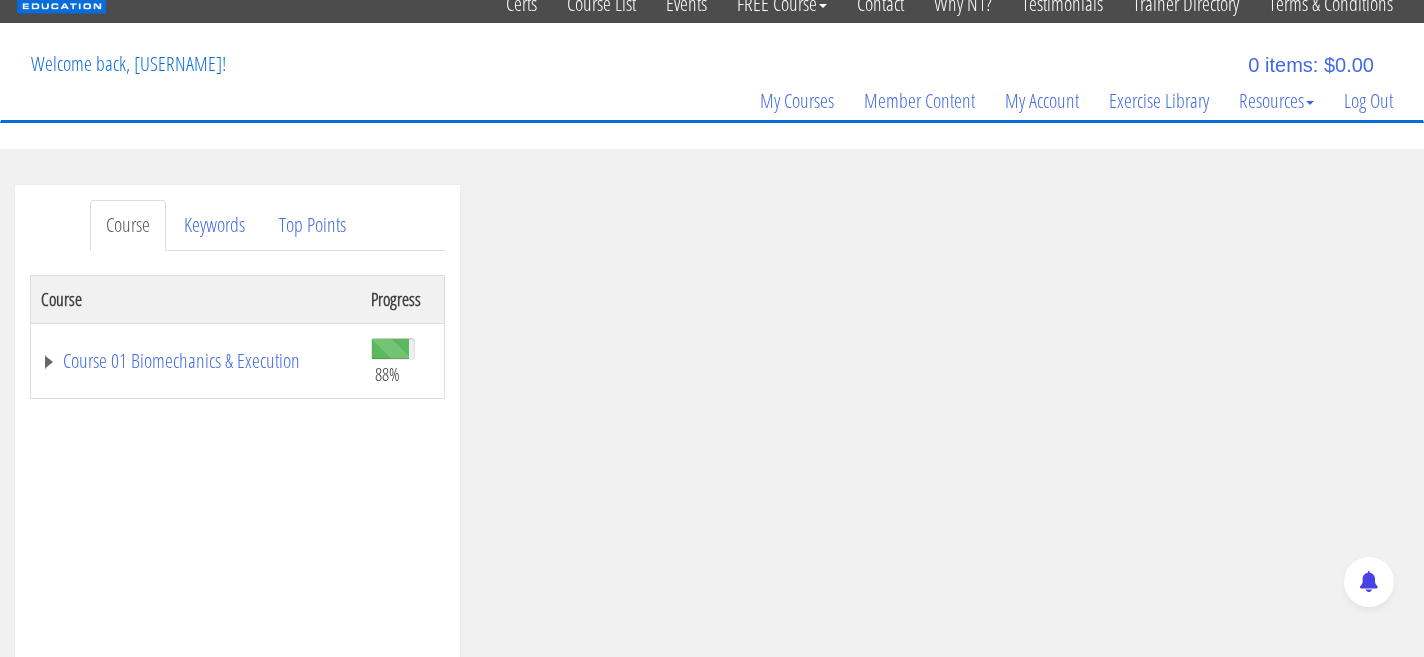 scroll, scrollTop: 88, scrollLeft: 0, axis: vertical 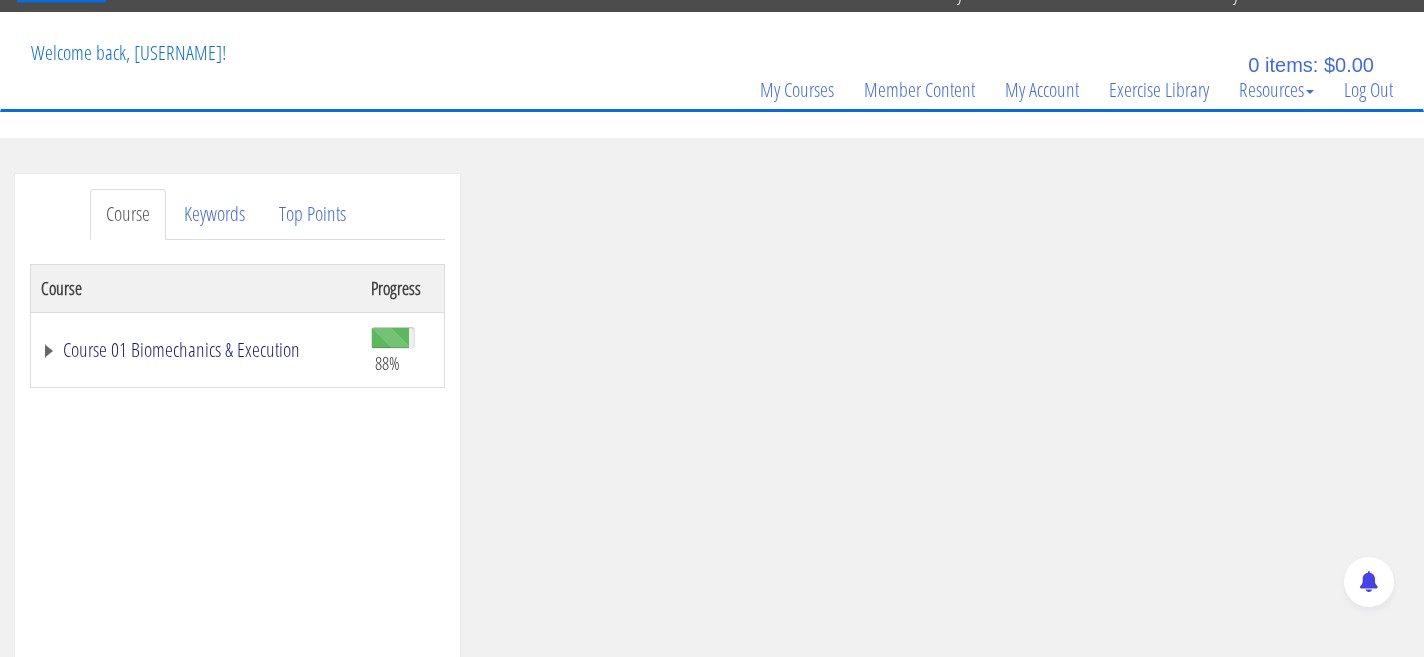 click on "Course 01 Biomechanics & Execution" at bounding box center (196, 350) 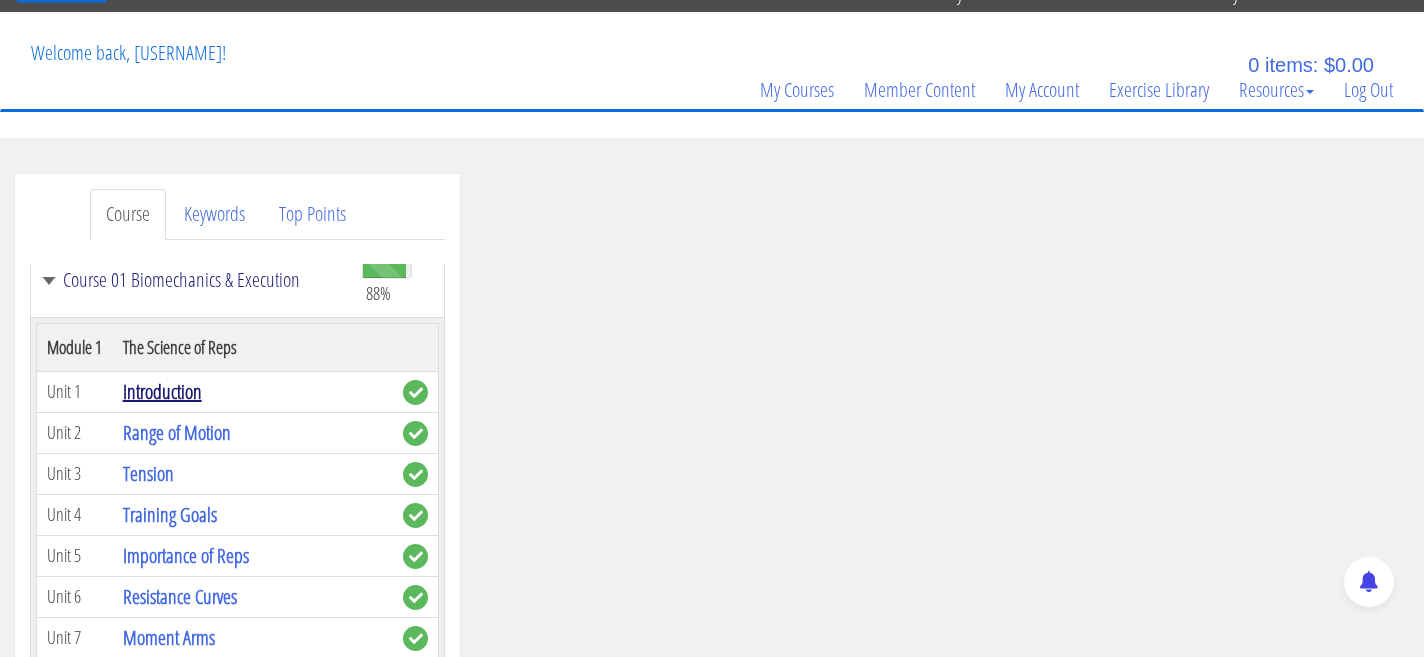 scroll, scrollTop: 93, scrollLeft: 0, axis: vertical 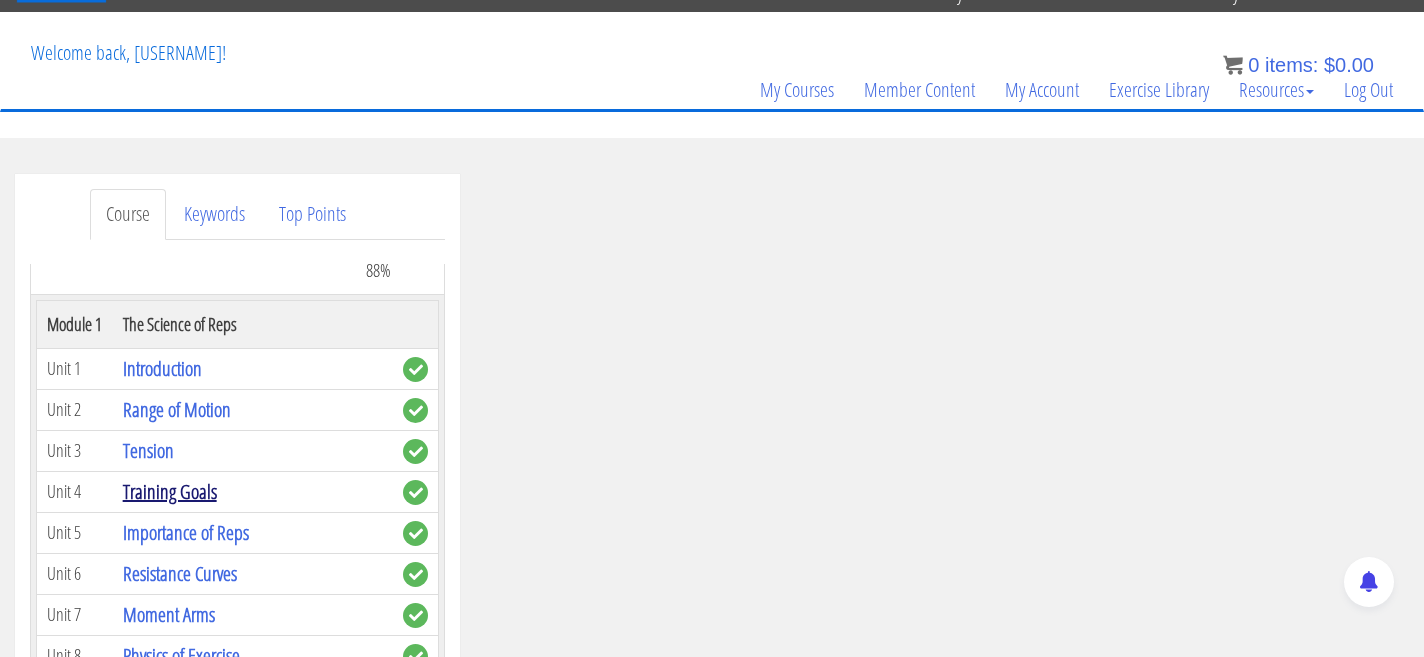 click on "Training Goals" at bounding box center [170, 491] 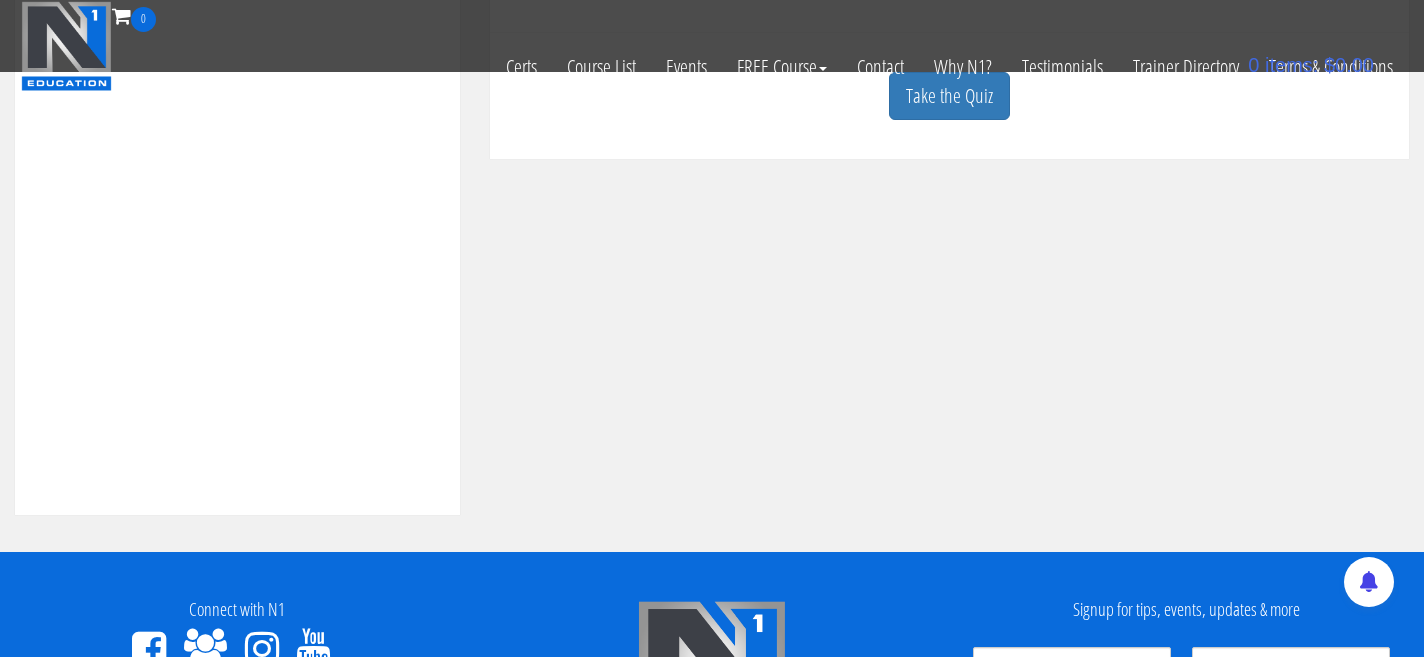scroll, scrollTop: 741, scrollLeft: 0, axis: vertical 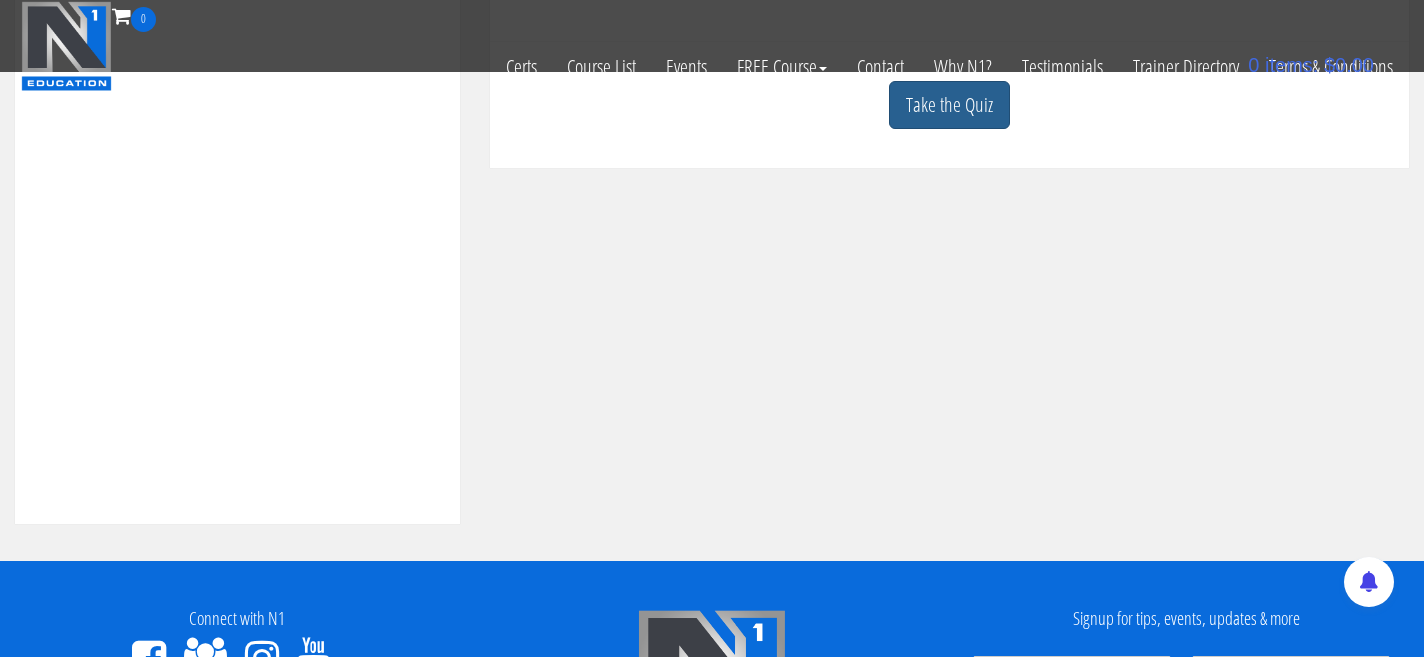click on "Take the Quiz" at bounding box center [949, 105] 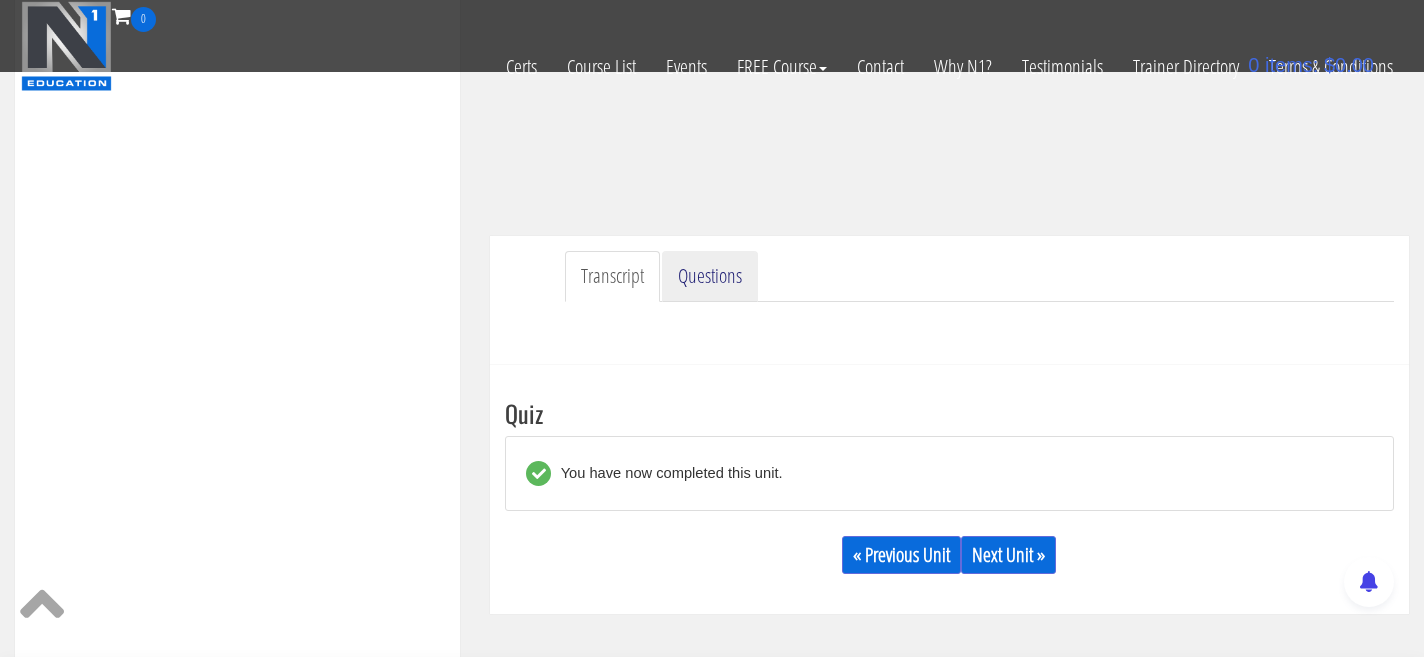 scroll, scrollTop: 419, scrollLeft: 0, axis: vertical 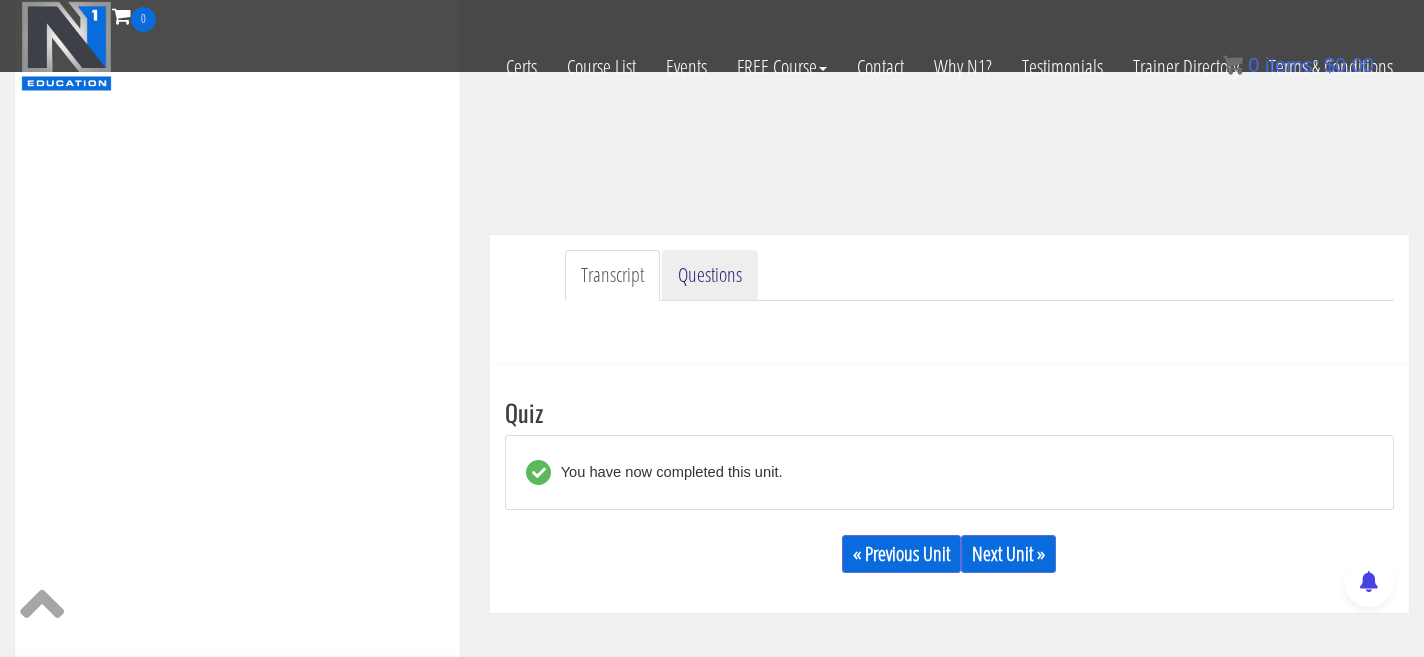 click on "Questions" at bounding box center [710, 275] 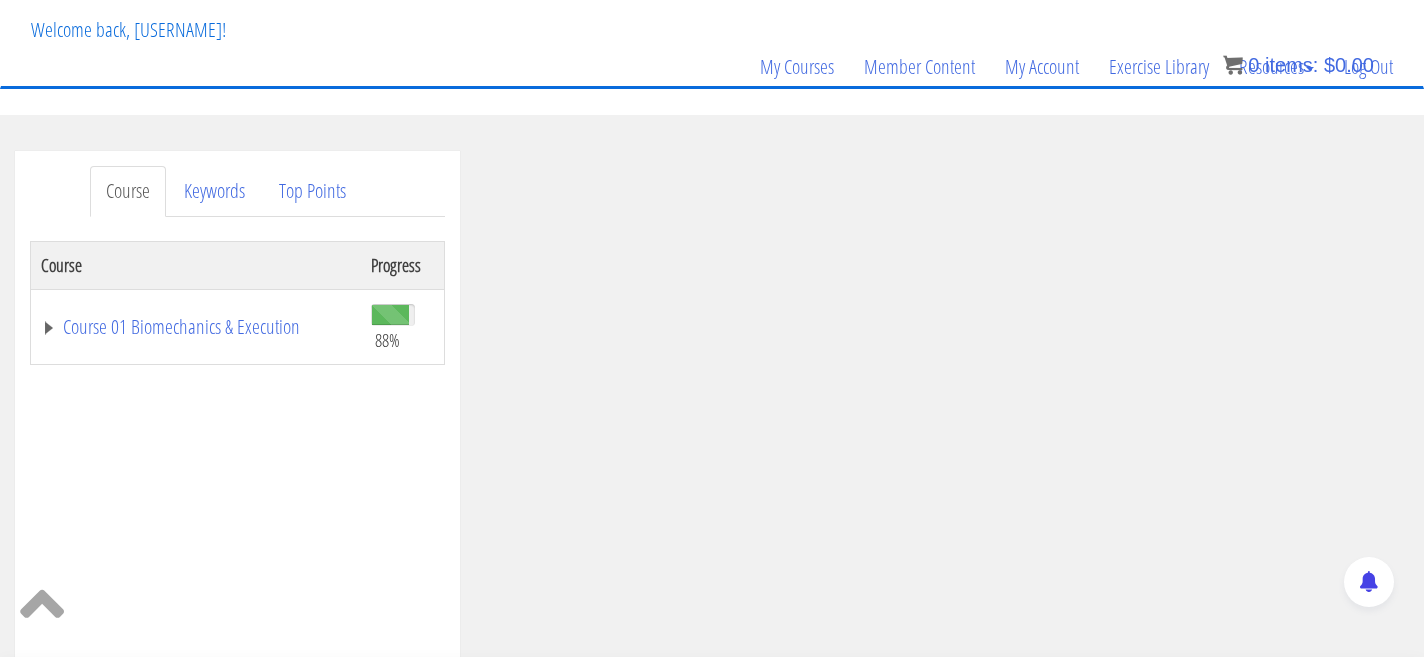 scroll, scrollTop: 98, scrollLeft: 0, axis: vertical 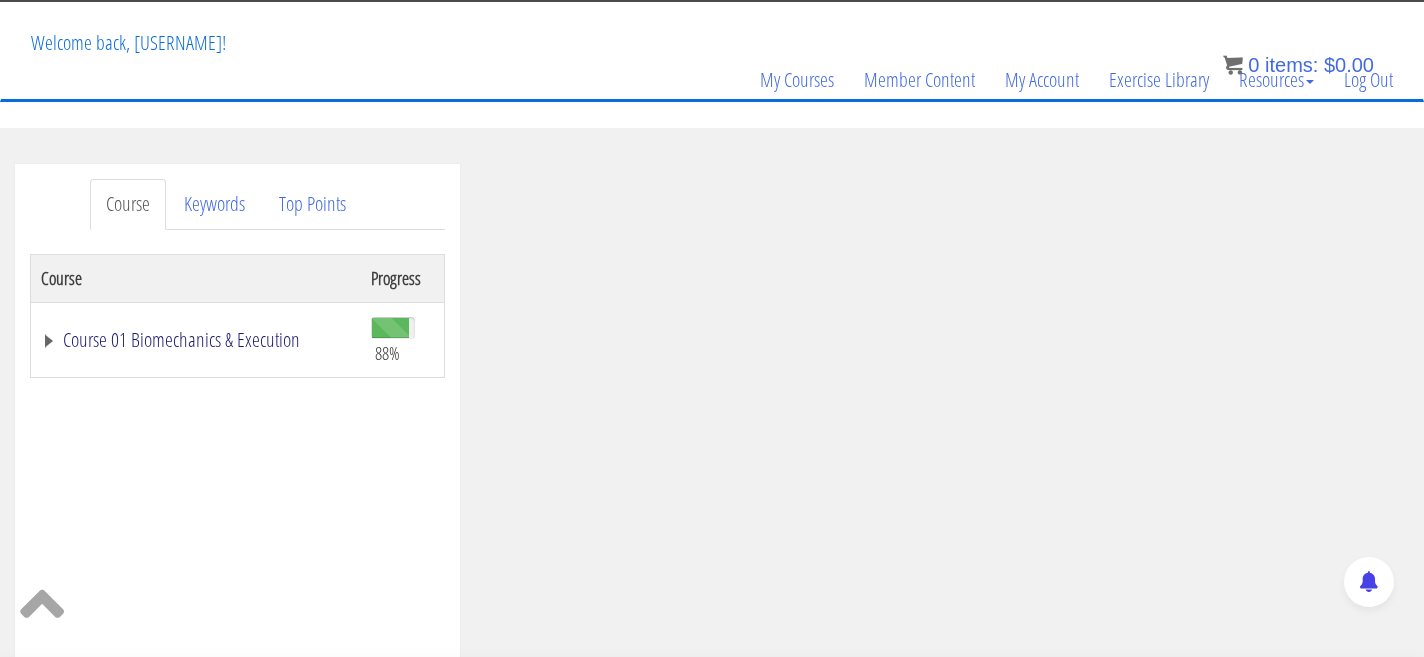 click on "Course 01 Biomechanics & Execution" at bounding box center (196, 340) 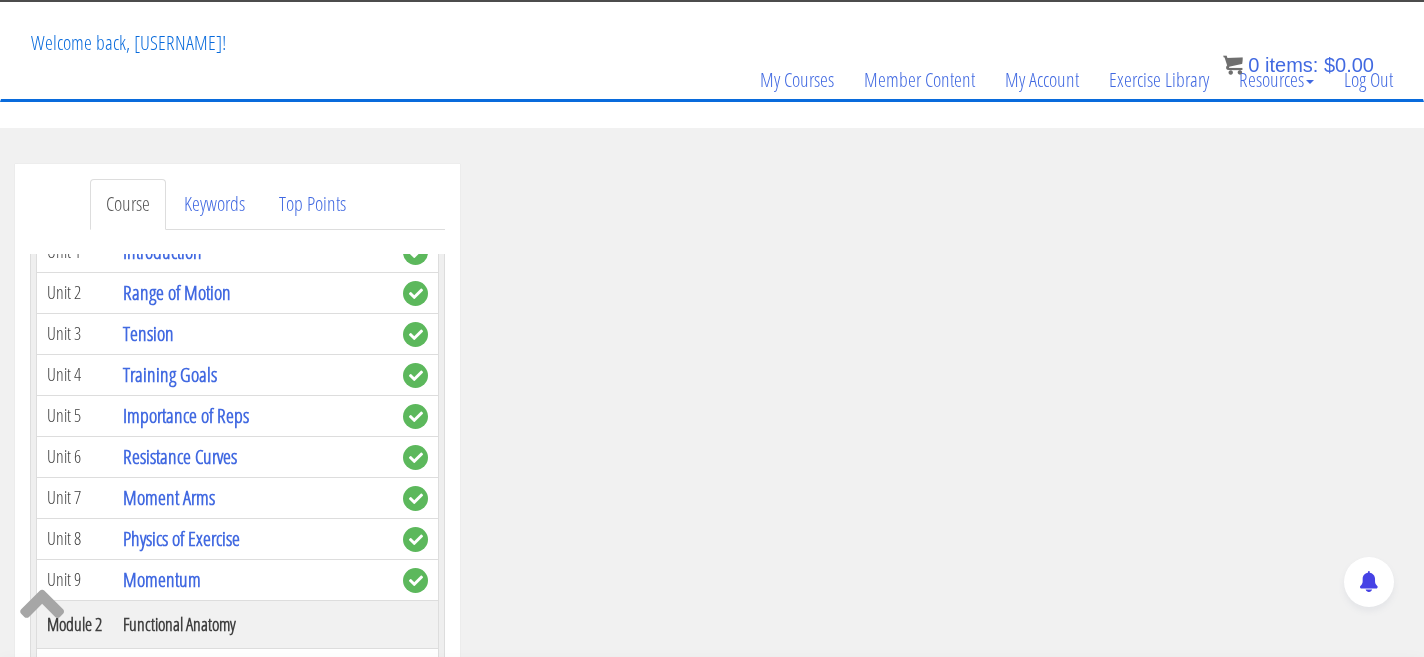 scroll, scrollTop: 218, scrollLeft: 0, axis: vertical 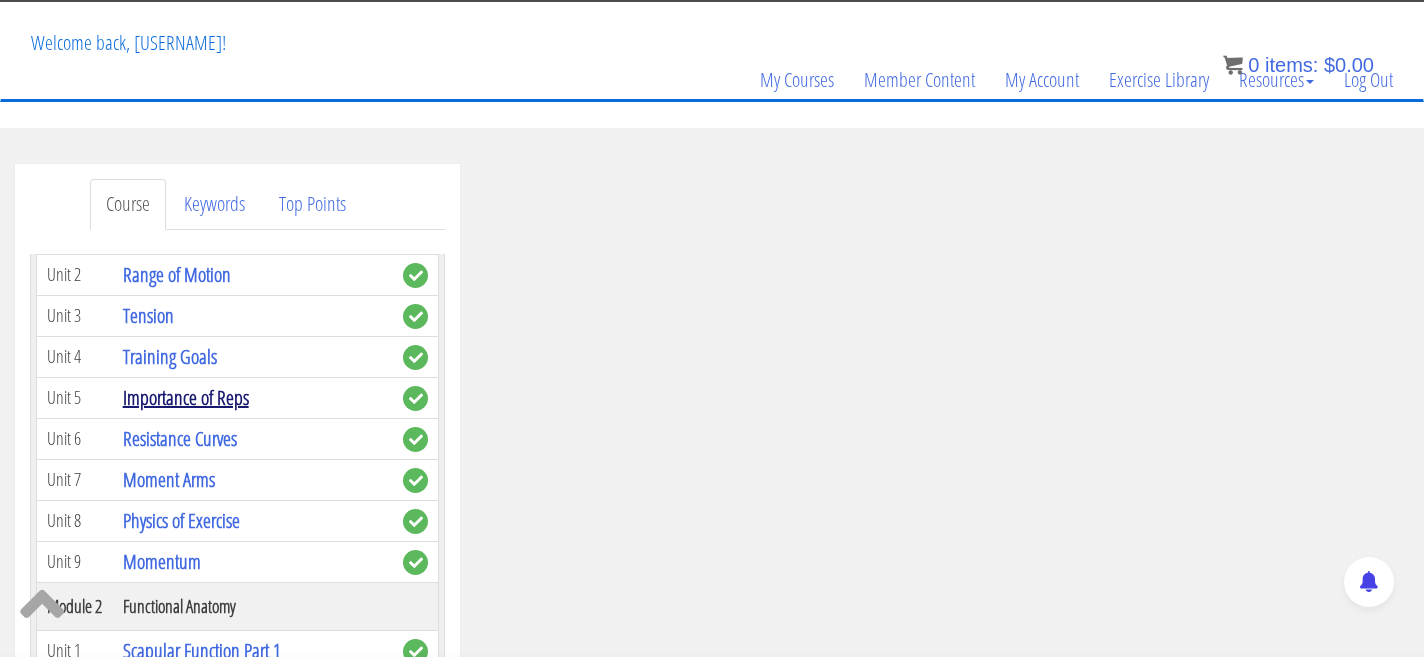 click on "Importance of Reps" at bounding box center (186, 397) 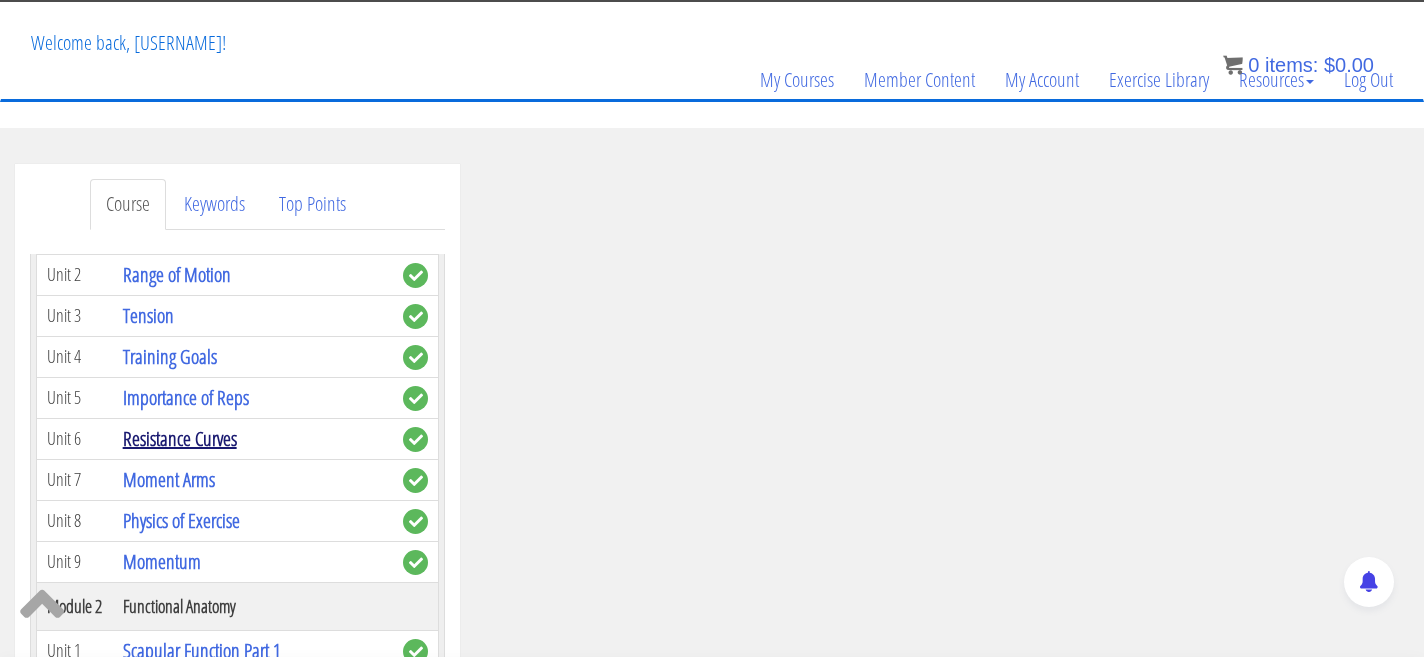 click on "Resistance Curves" at bounding box center [180, 438] 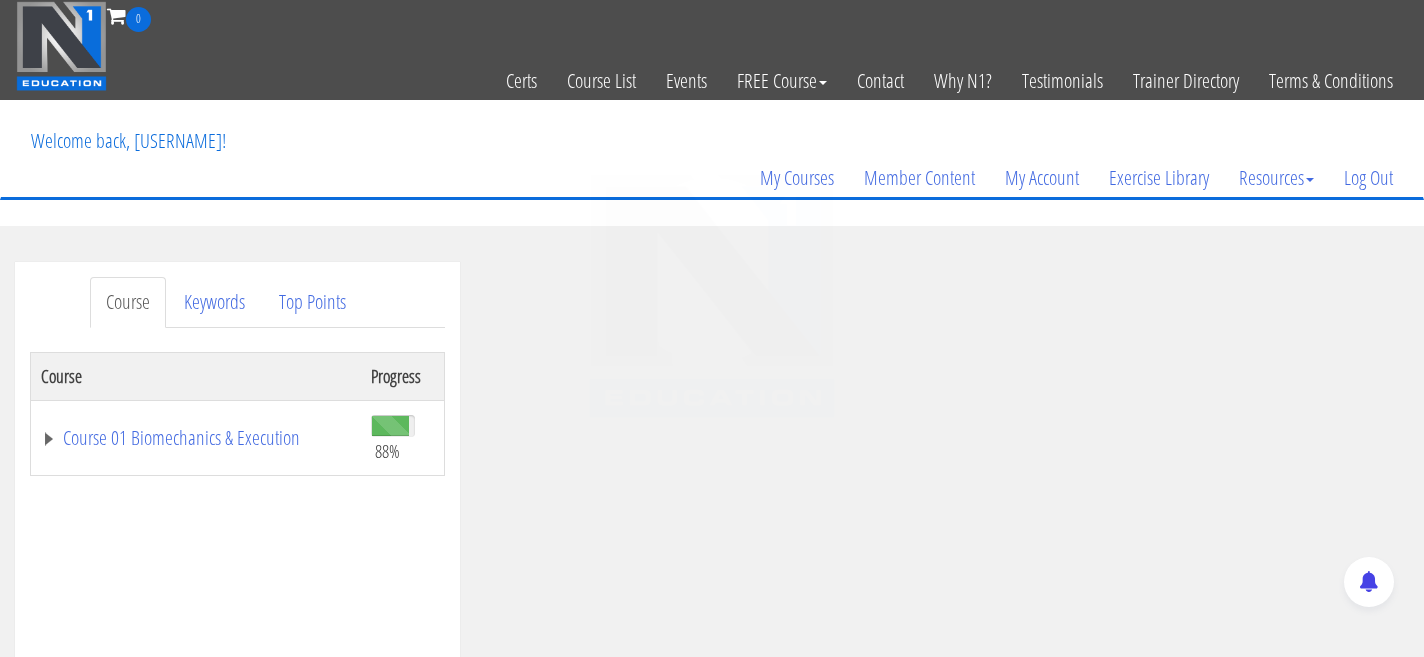 scroll, scrollTop: 0, scrollLeft: 0, axis: both 